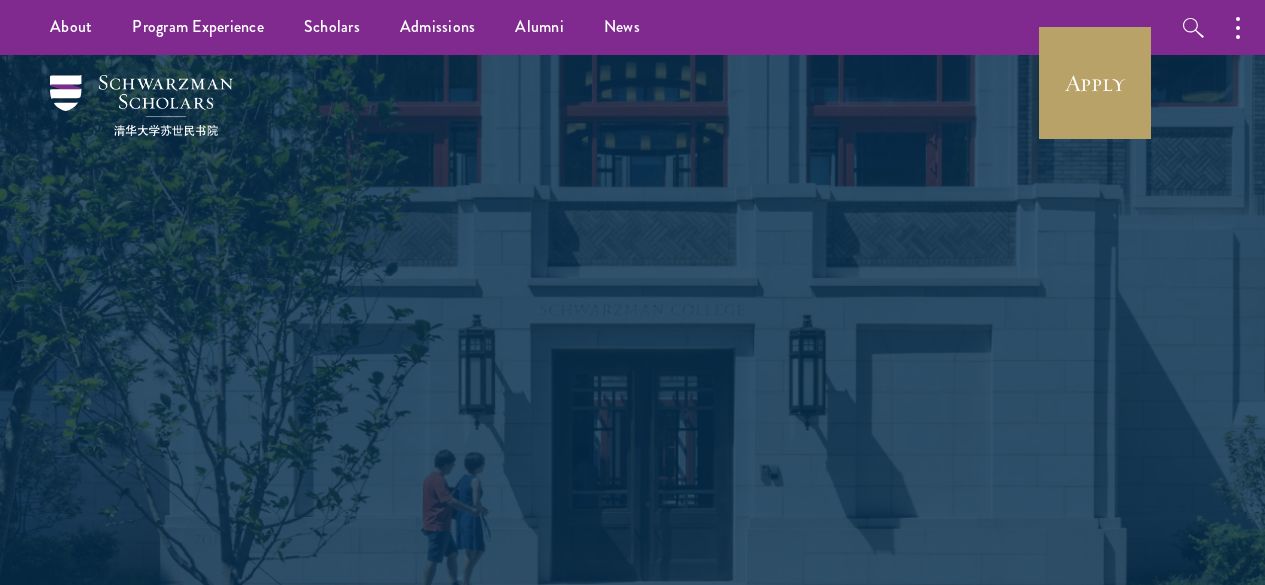 scroll, scrollTop: 0, scrollLeft: 0, axis: both 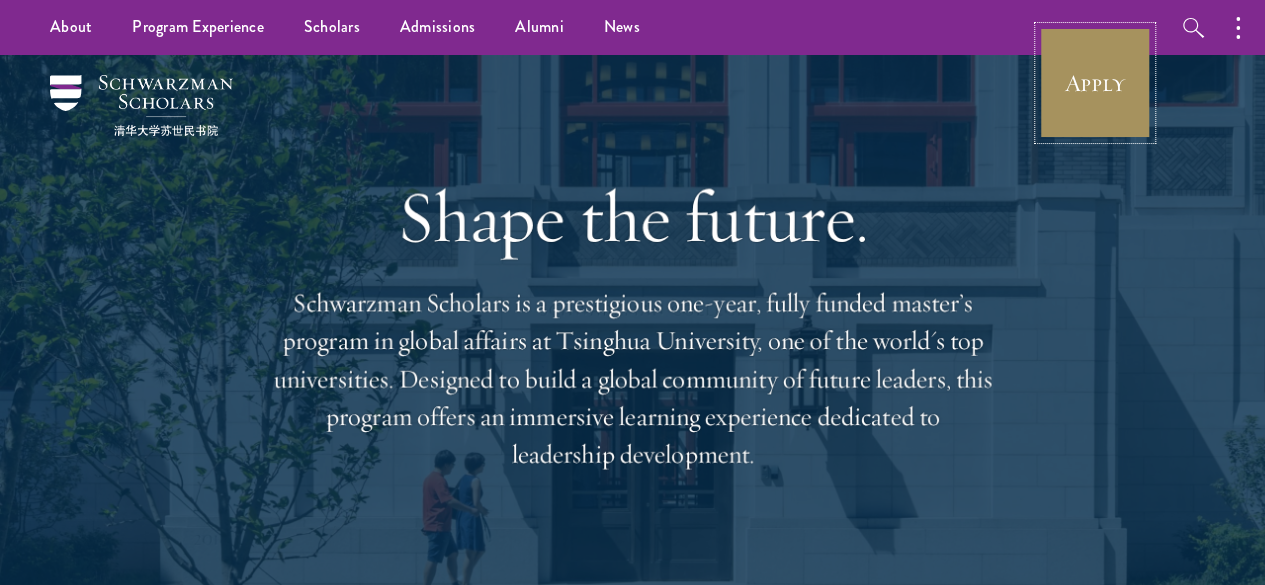 click on "Apply" at bounding box center (1095, 83) 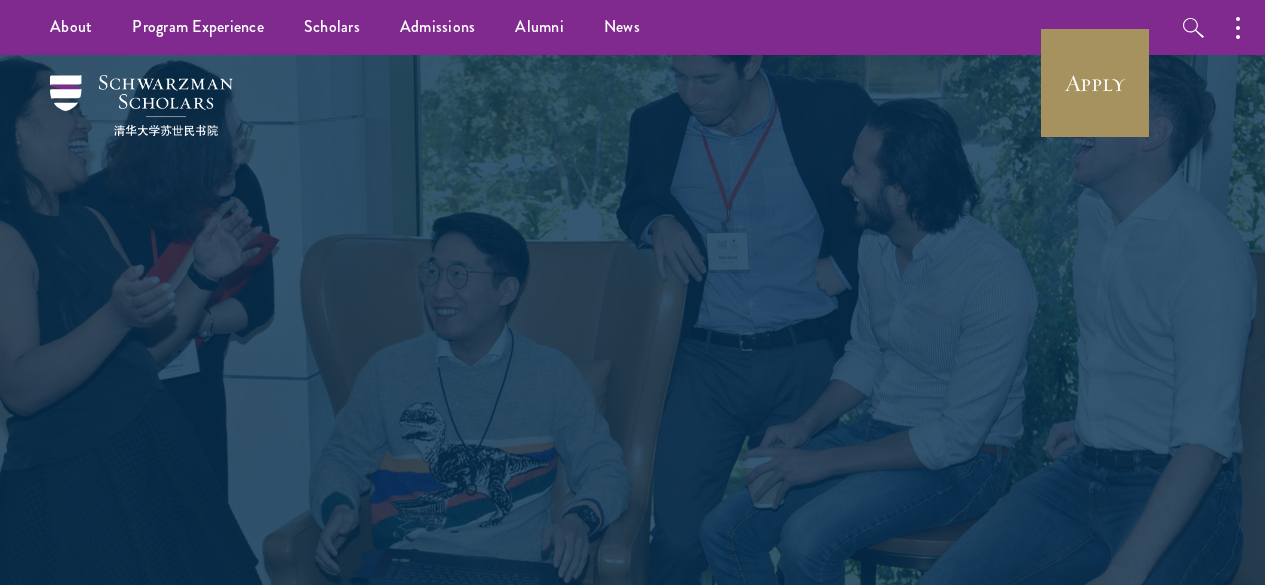 scroll, scrollTop: 0, scrollLeft: 0, axis: both 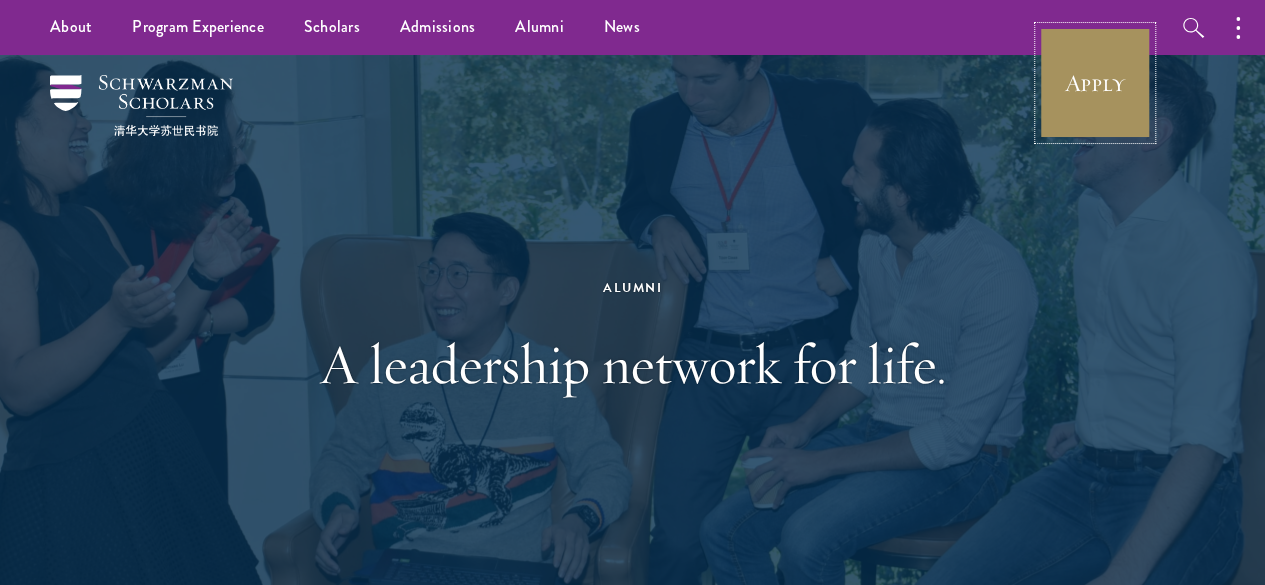 click on "Apply" at bounding box center (1095, 83) 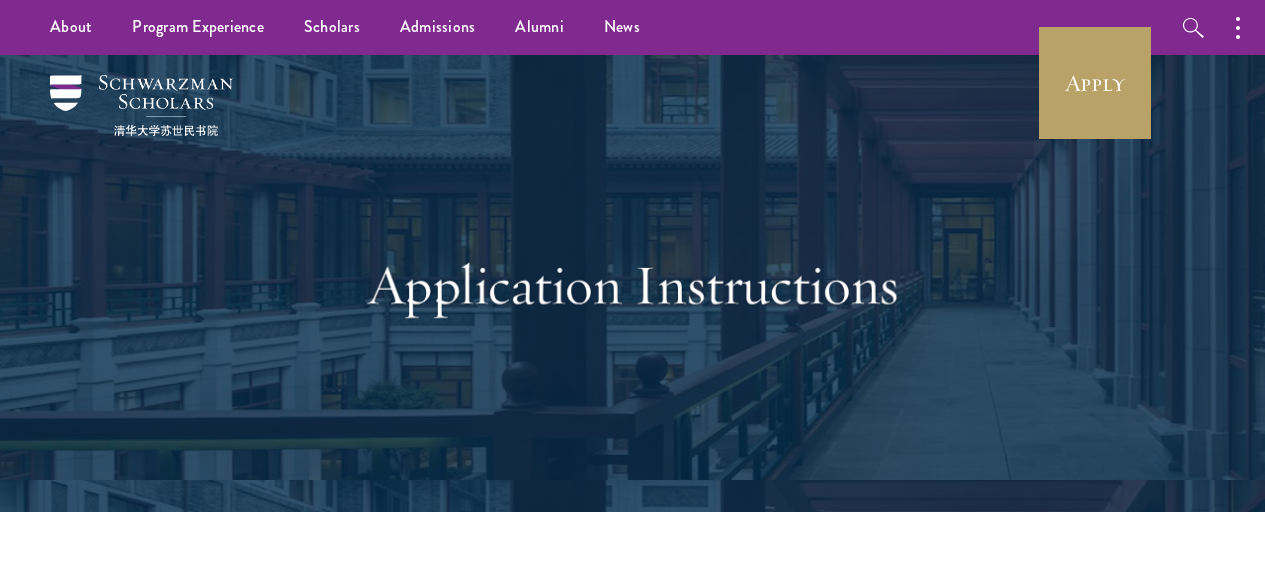 scroll, scrollTop: 0, scrollLeft: 0, axis: both 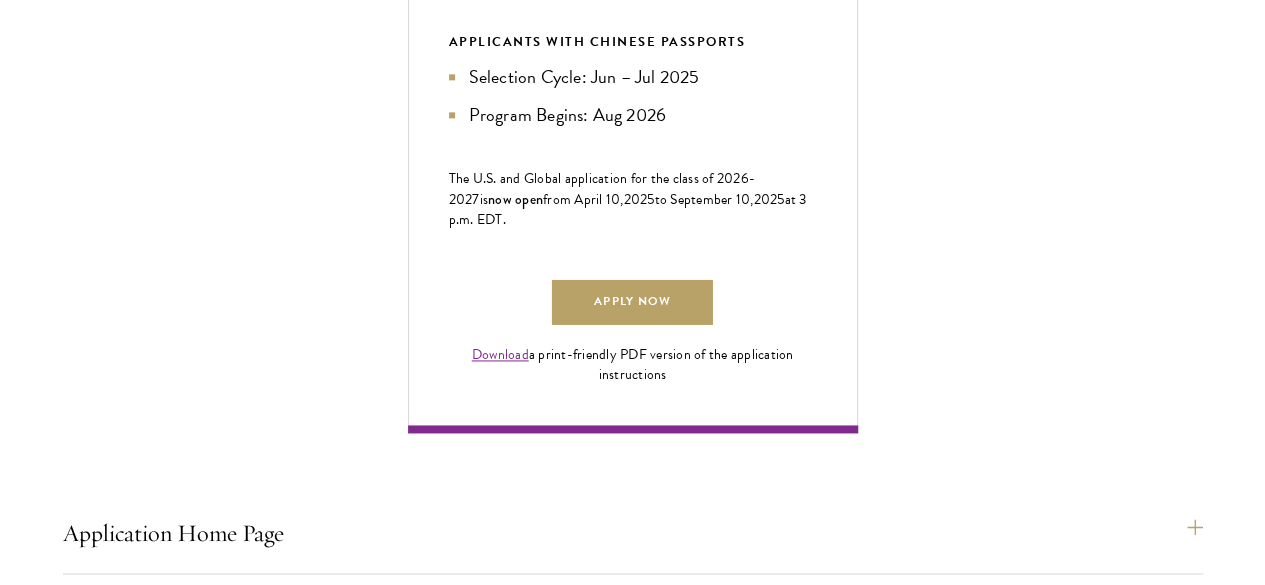 click on "Recommendations" at bounding box center [643, 1262] 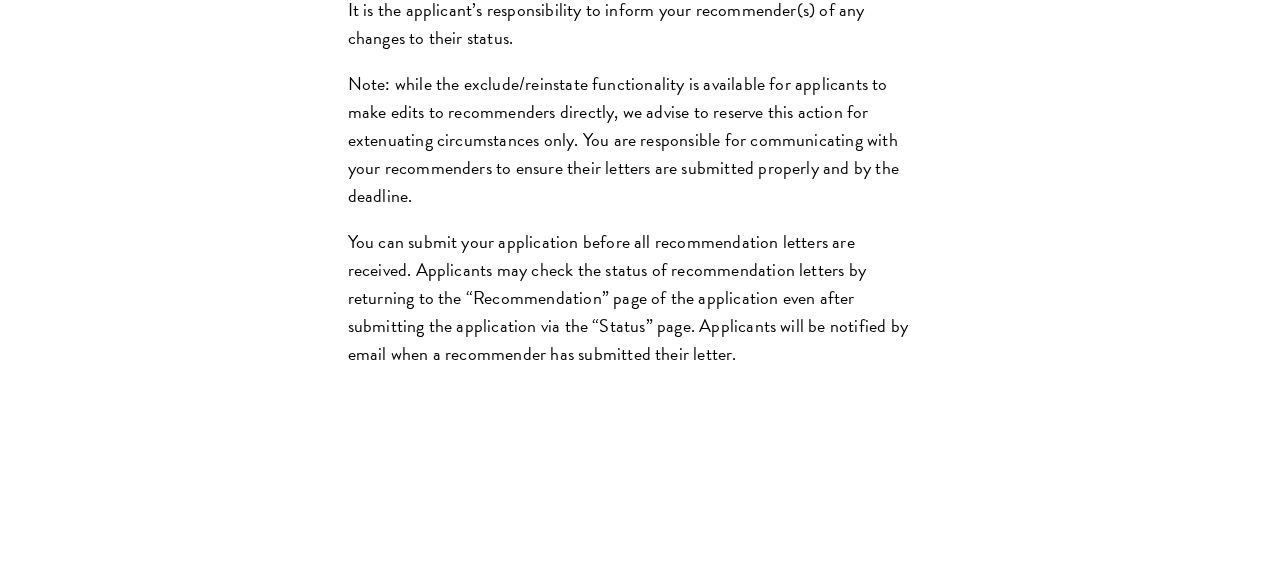 scroll, scrollTop: 3375, scrollLeft: 0, axis: vertical 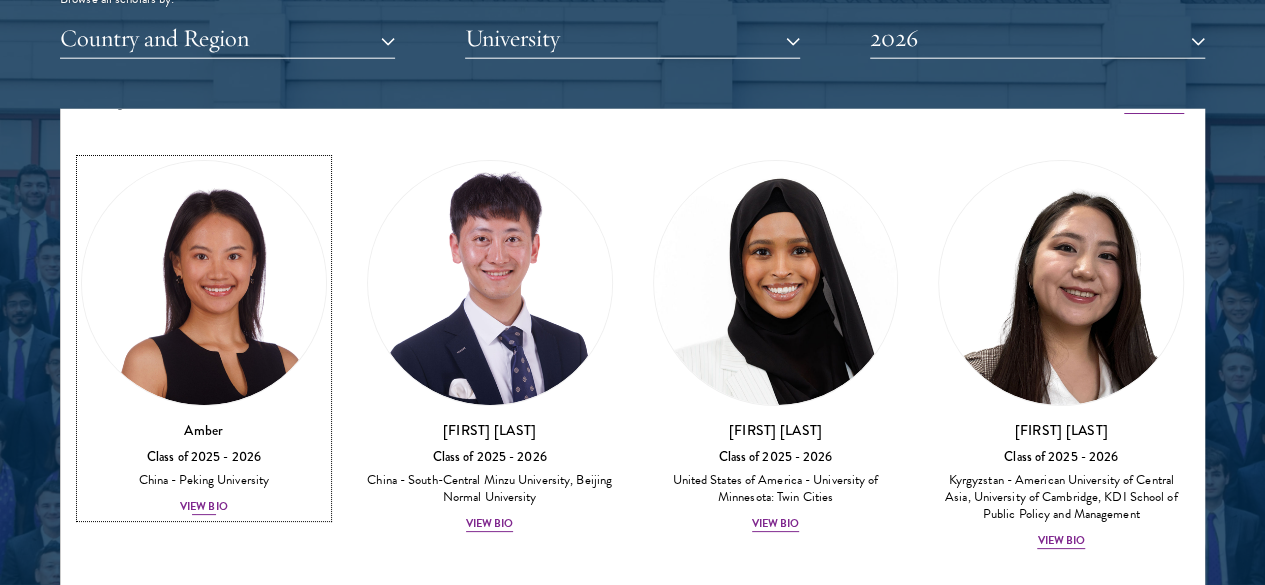 click on "View Bio" at bounding box center [204, 507] 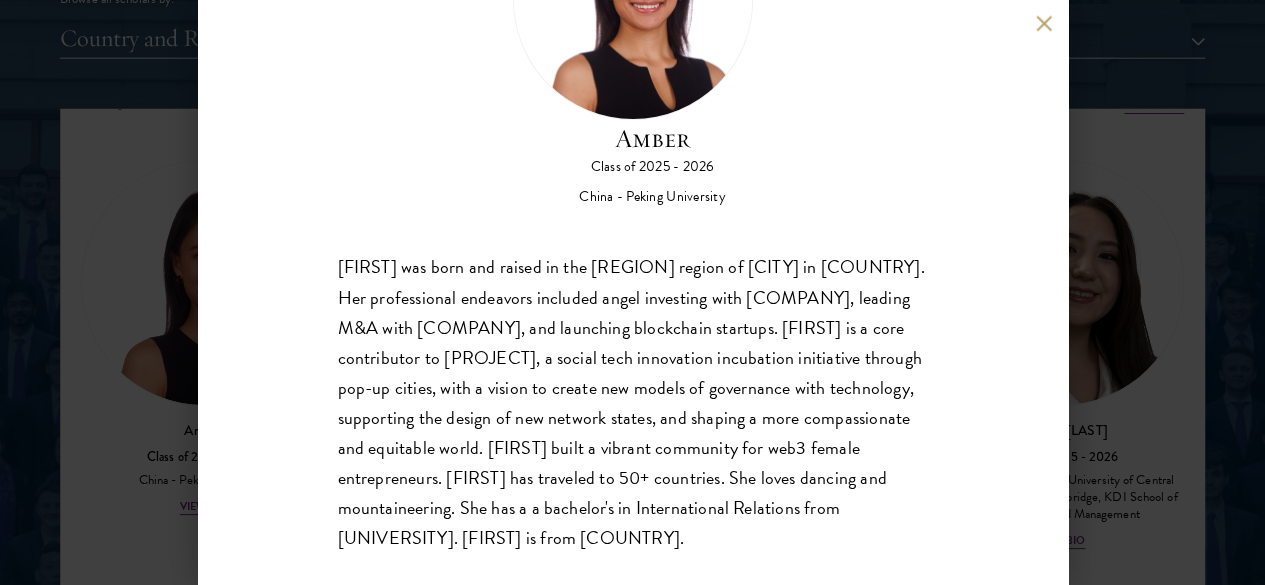 scroll, scrollTop: 180, scrollLeft: 0, axis: vertical 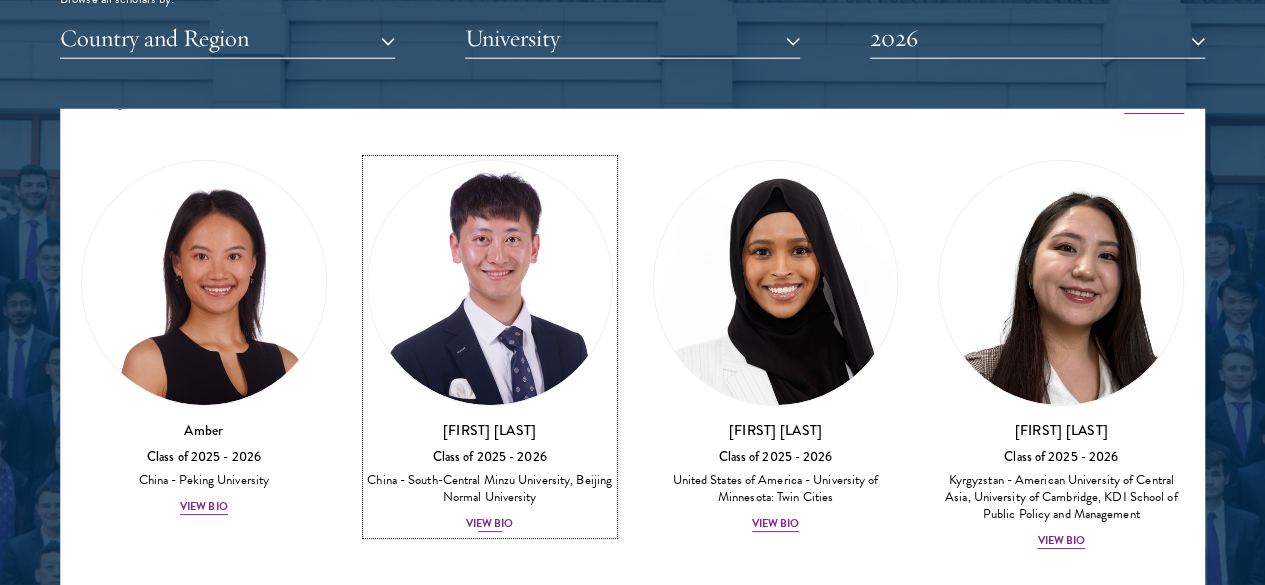 click on "View Bio" at bounding box center [490, 524] 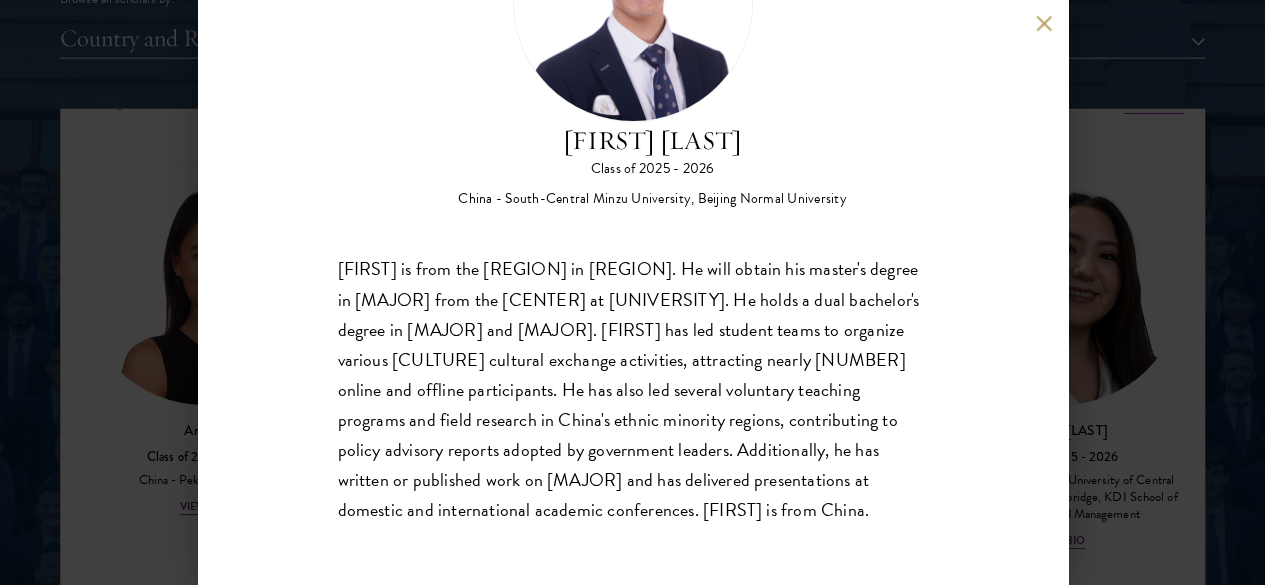 scroll, scrollTop: 216, scrollLeft: 0, axis: vertical 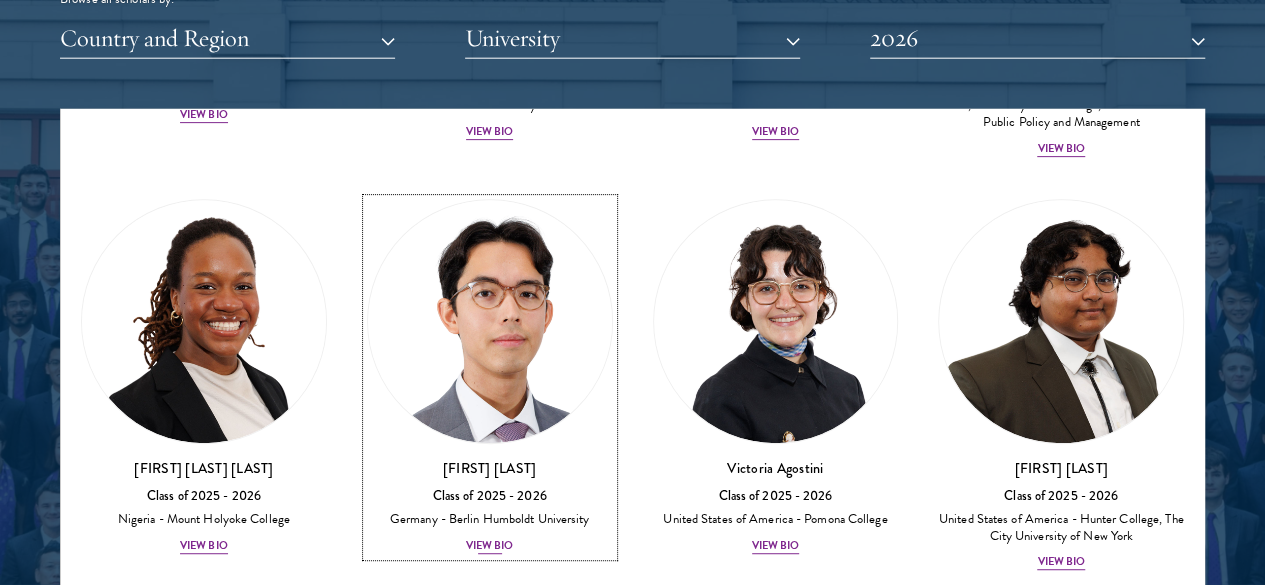 click on "View Bio" at bounding box center (490, 546) 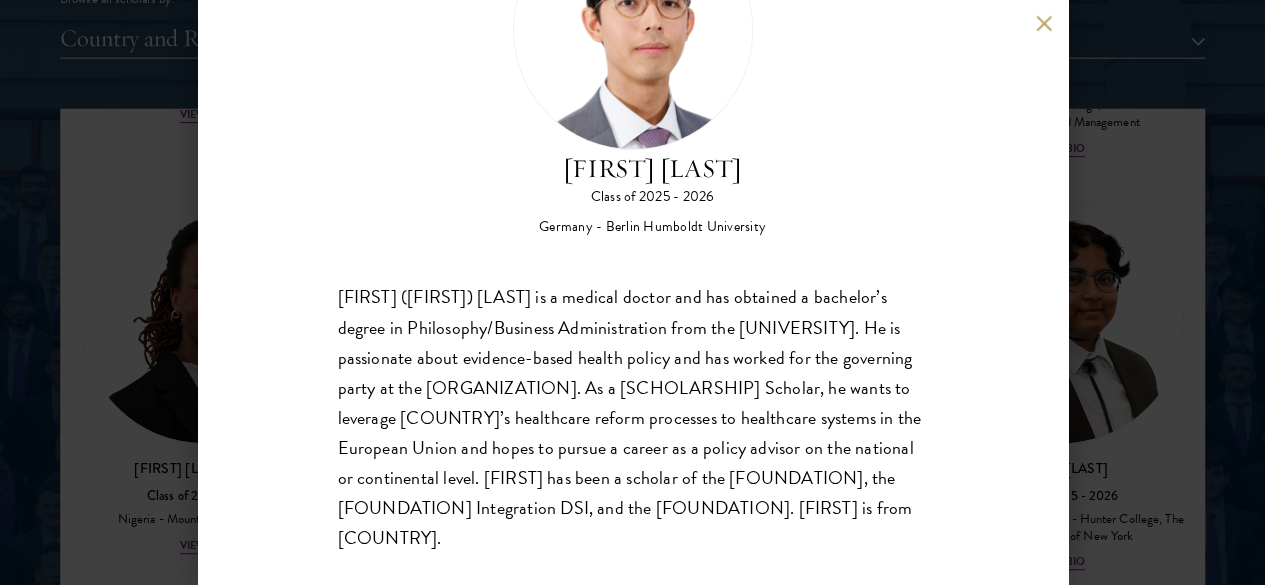 scroll, scrollTop: 149, scrollLeft: 0, axis: vertical 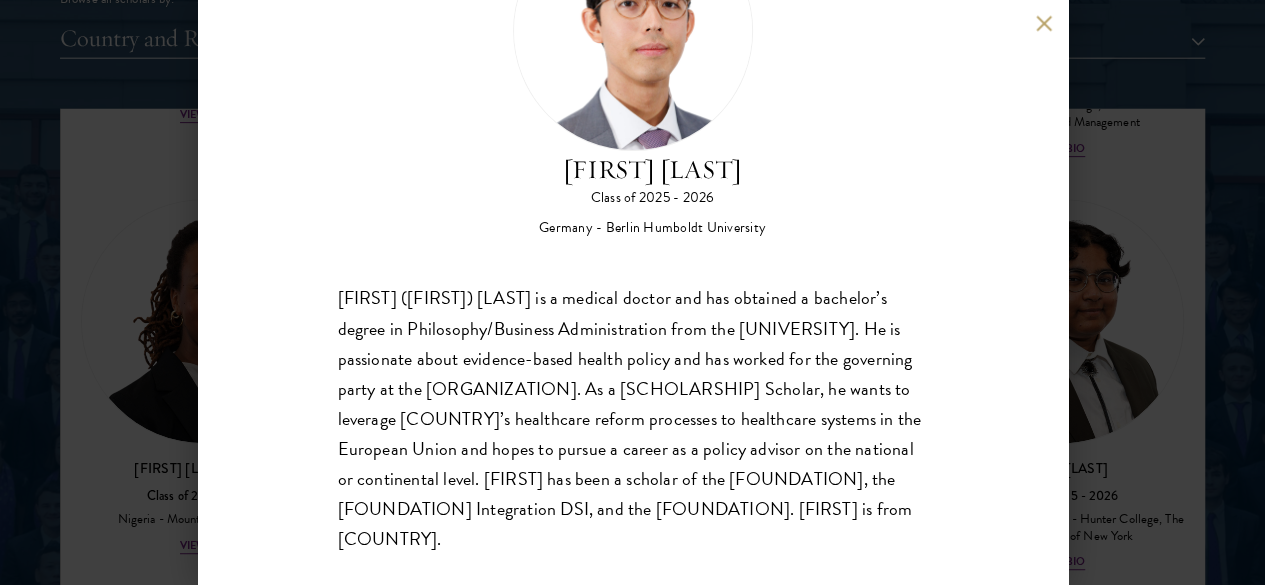 drag, startPoint x: 763, startPoint y: 512, endPoint x: 296, endPoint y: 221, distance: 550.2454 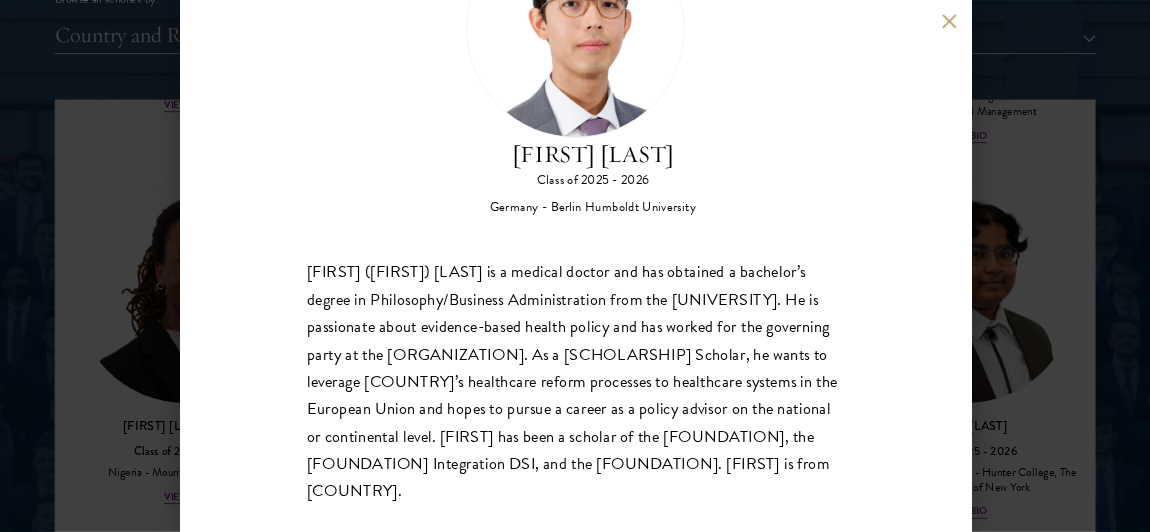 scroll, scrollTop: 2499, scrollLeft: 0, axis: vertical 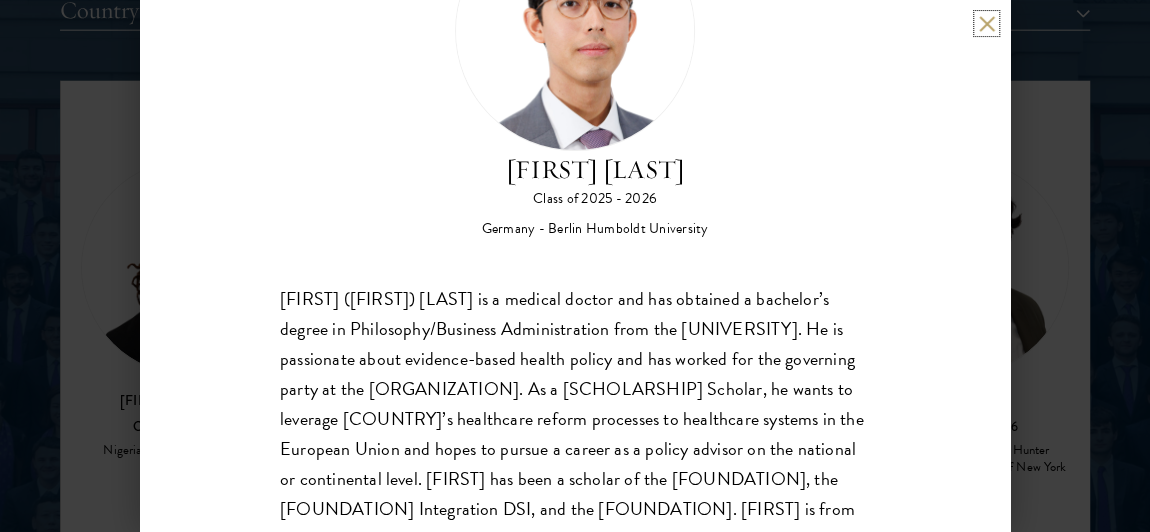click at bounding box center [986, 23] 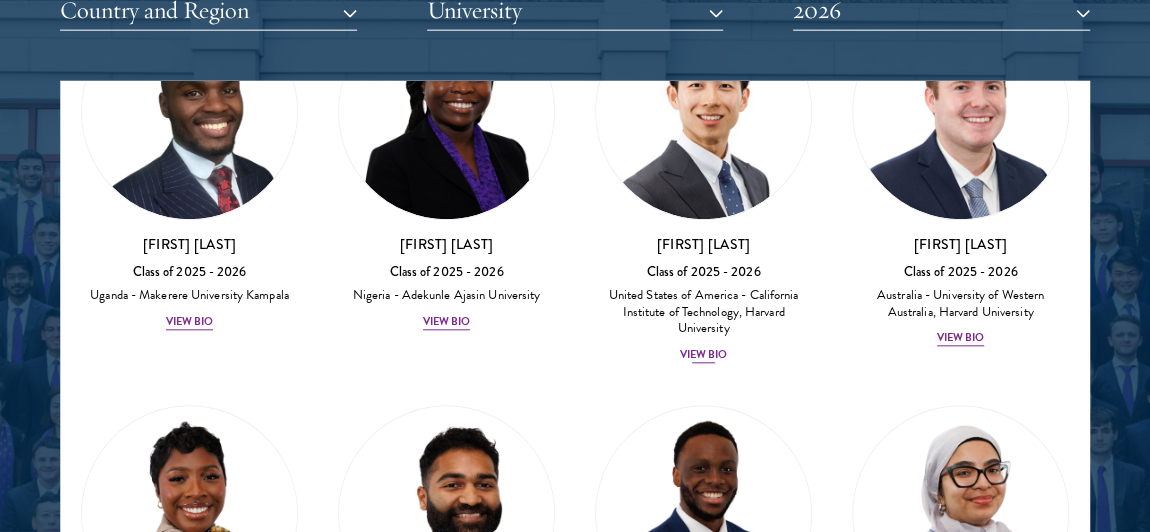 scroll, scrollTop: 963, scrollLeft: 0, axis: vertical 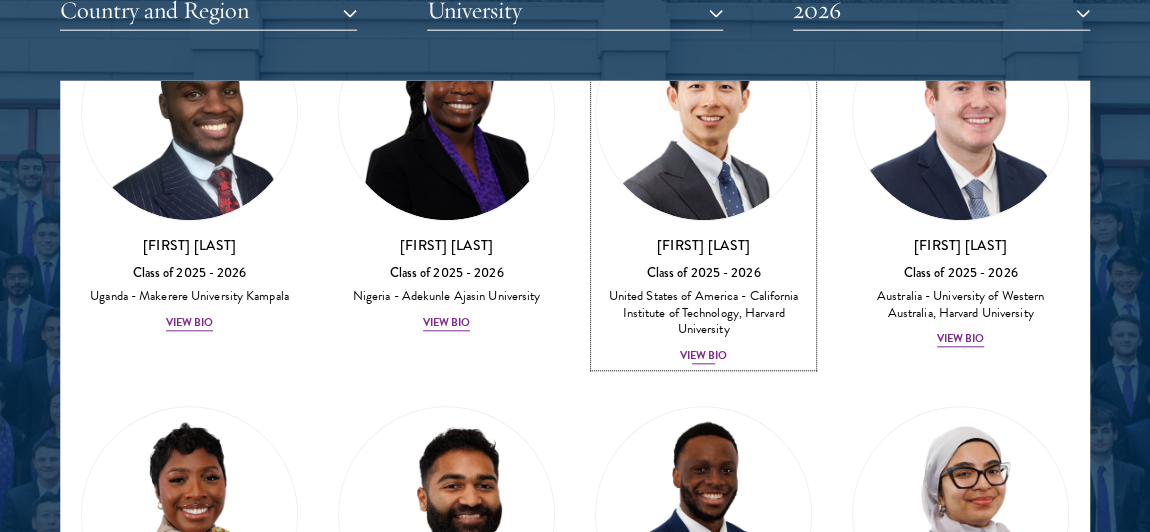 click on "View Bio" at bounding box center [704, 357] 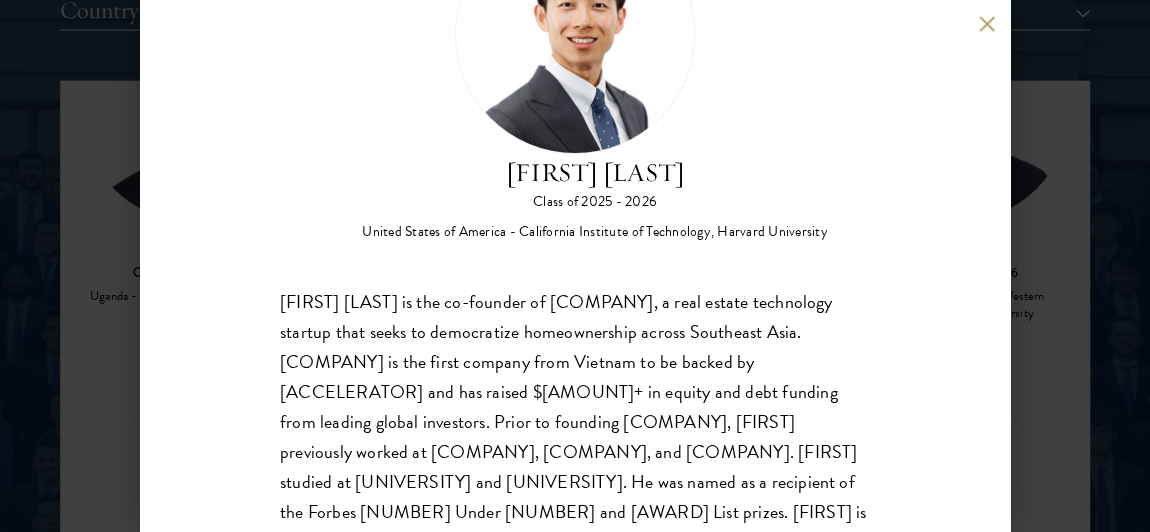 scroll, scrollTop: 201, scrollLeft: 0, axis: vertical 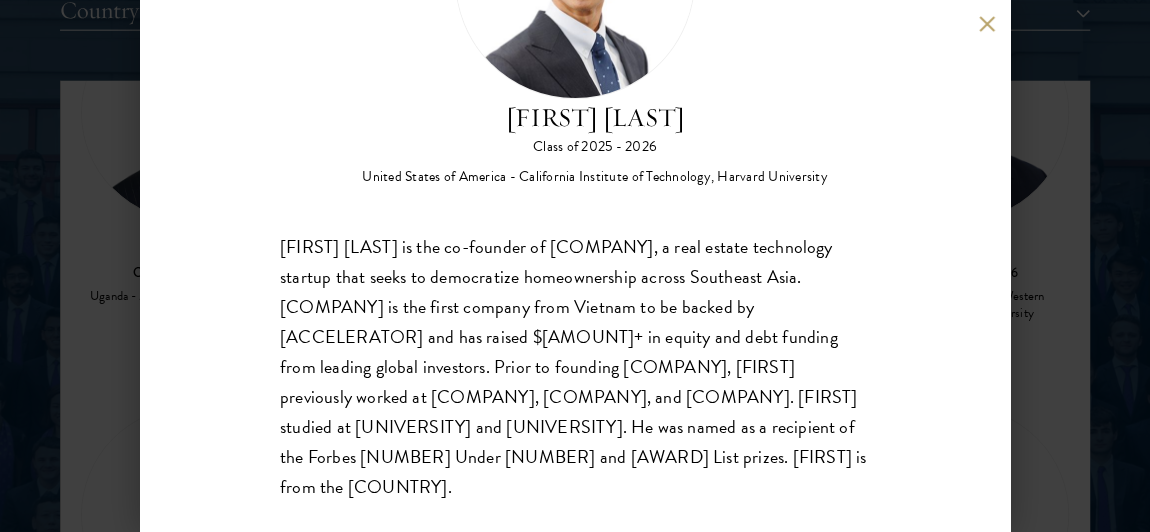 click on "[FIRST] [LAST] is the co-founder of [COMPANY], a real estate technology startup that seeks to democratize homeownership across Southeast Asia. [COMPANY] is the first company from Vietnam to be backed by [ACCELERATOR] and has raised $[AMOUNT]+ in equity and debt funding from leading global investors. Prior to founding [COMPANY], [FIRST] previously worked at [COMPANY], [COMPANY], and [COMPANY]. [FIRST] studied at [UNIVERSITY] and [UNIVERSITY]. He was named as a recipient of the Forbes [NUMBER] Under [NUMBER] and [AWARD] List prizes. [FIRST] is from the [COUNTRY]." at bounding box center [575, 367] 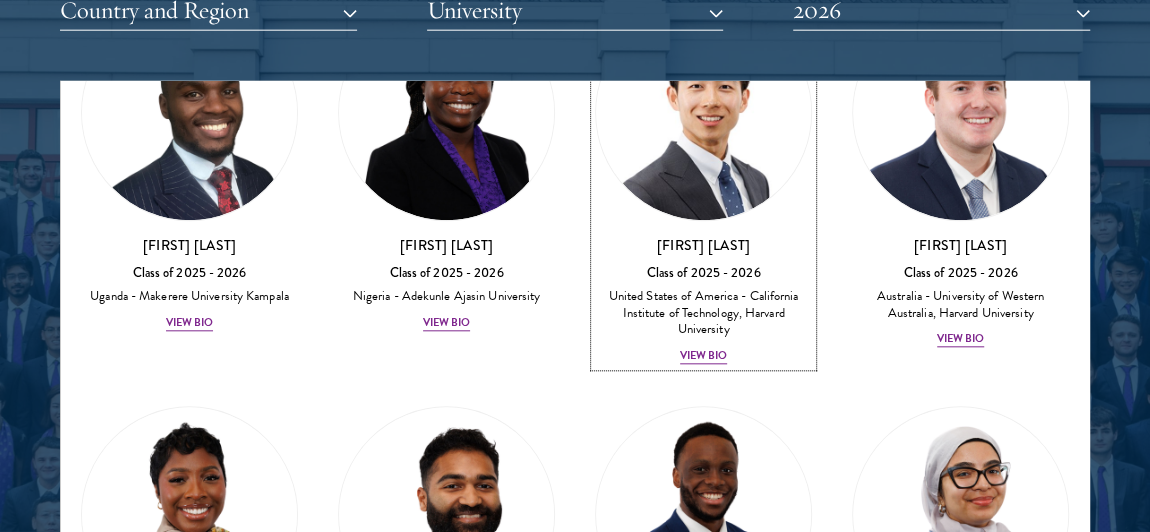 scroll, scrollTop: 2645, scrollLeft: 0, axis: vertical 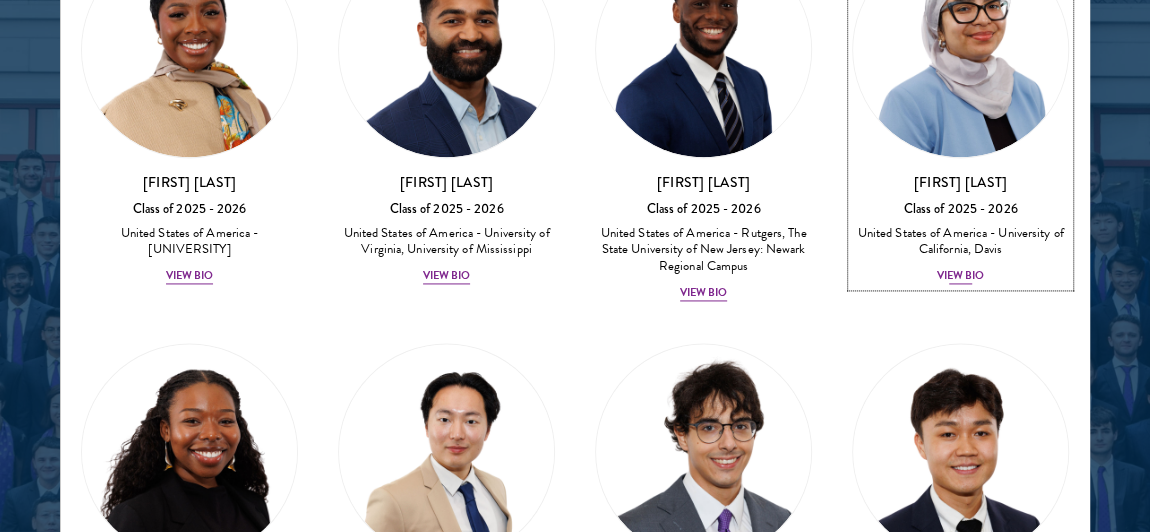 click on "View Bio" at bounding box center (961, 277) 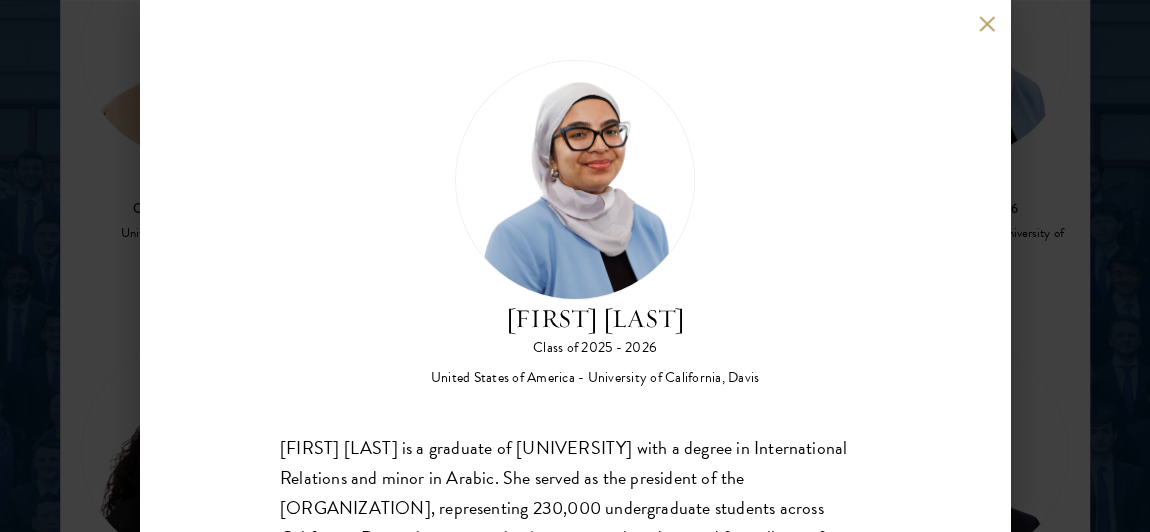 scroll, scrollTop: 201, scrollLeft: 0, axis: vertical 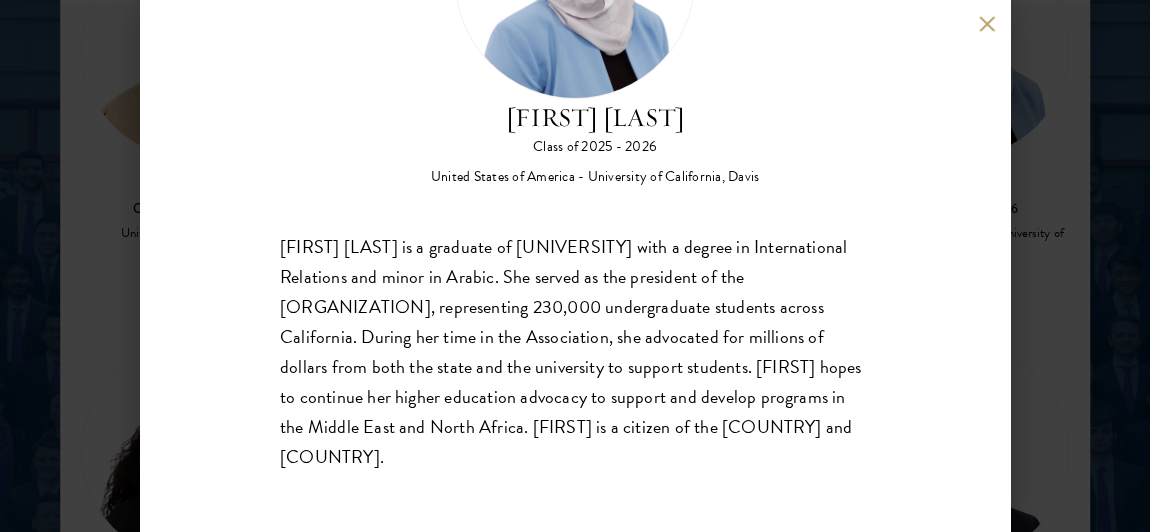 drag, startPoint x: 597, startPoint y: 463, endPoint x: 264, endPoint y: 233, distance: 404.70853 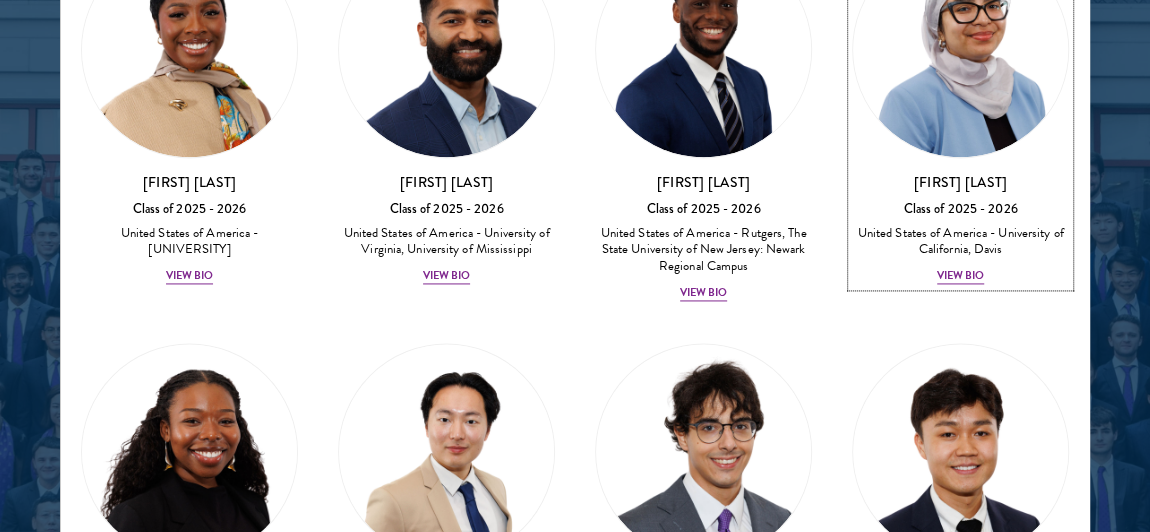 scroll, scrollTop: 2646, scrollLeft: 0, axis: vertical 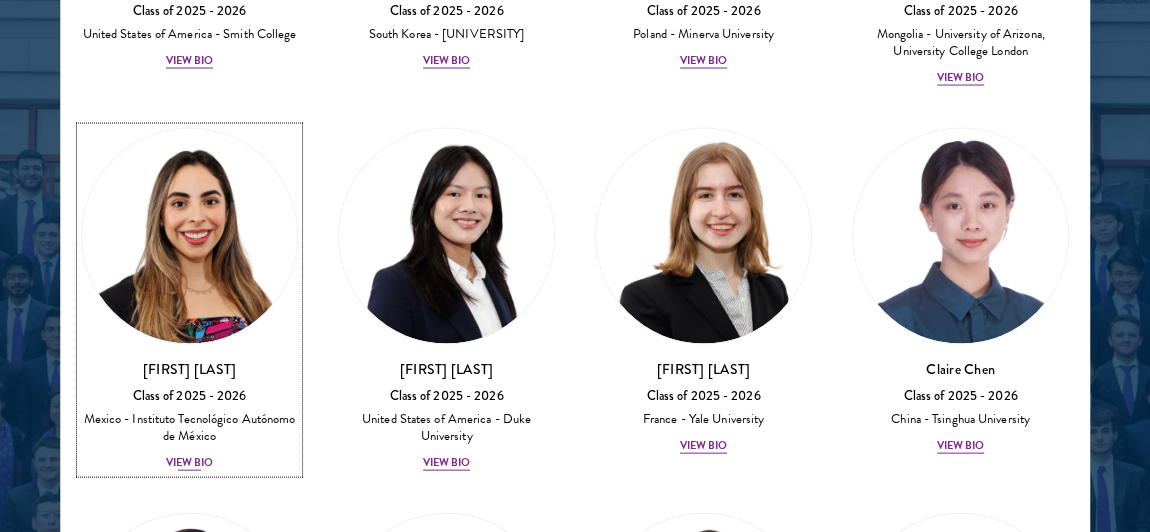click on "[FIRST] [LAST]
Class of [YEAR] - [YEAR]
[COUNTRY] - [UNIVERSITY]
View Bio" at bounding box center [189, 300] 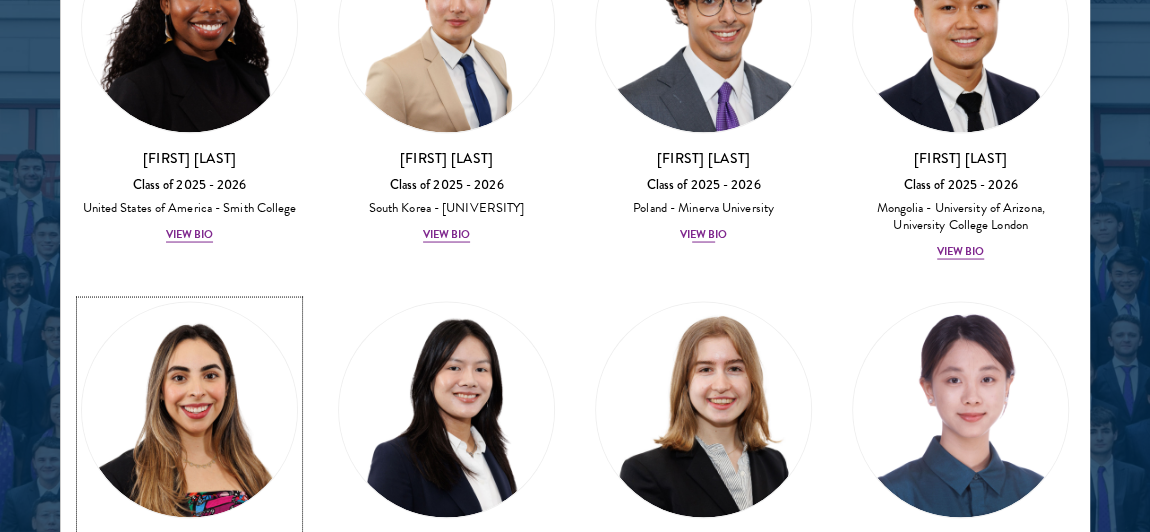 scroll, scrollTop: 1700, scrollLeft: 0, axis: vertical 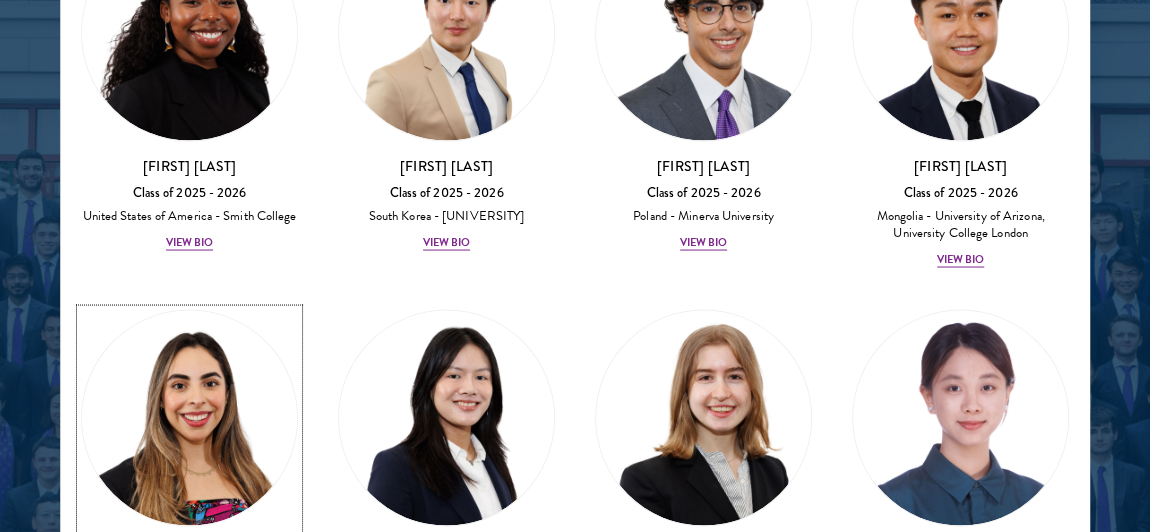 click at bounding box center (189, 418) 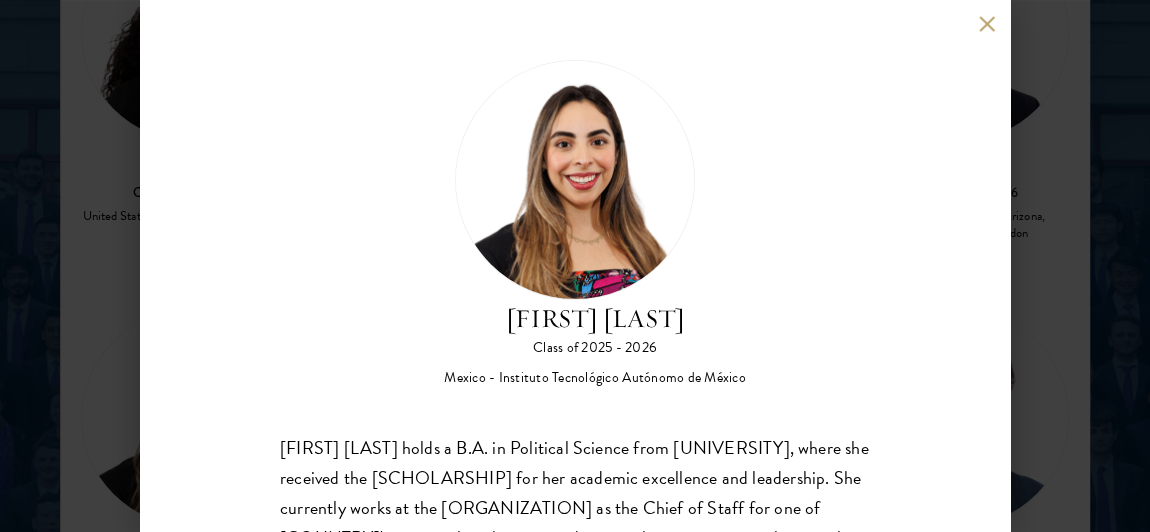 scroll, scrollTop: 231, scrollLeft: 0, axis: vertical 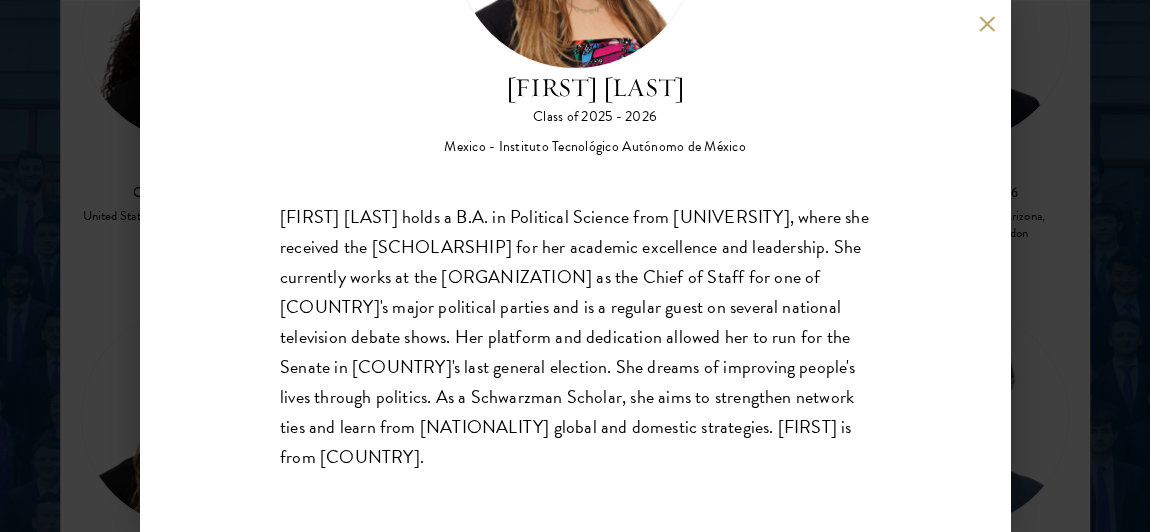 drag, startPoint x: 630, startPoint y: 455, endPoint x: 236, endPoint y: 172, distance: 485.1031 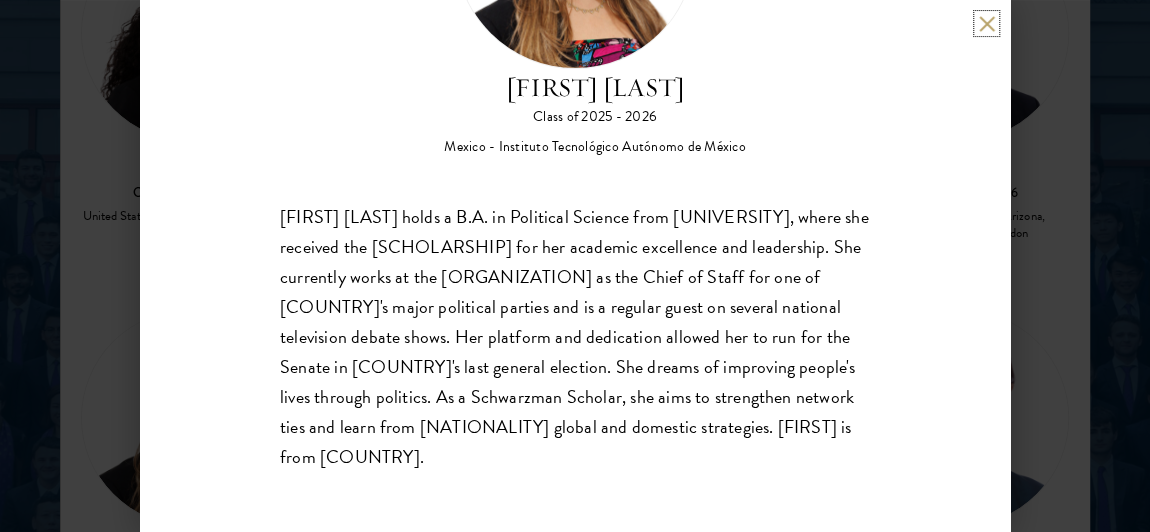 click at bounding box center (986, 23) 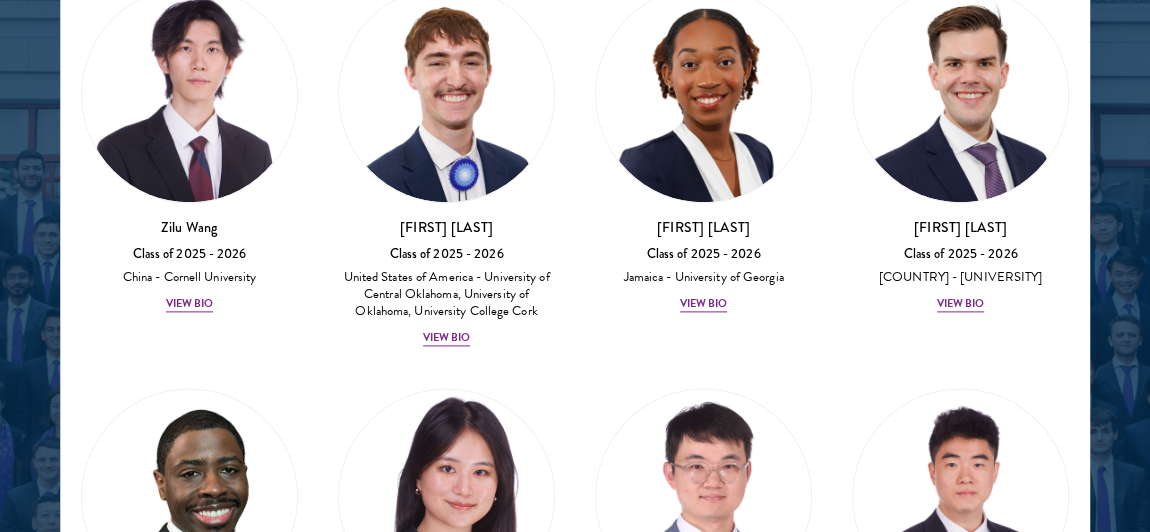 scroll, scrollTop: 12506, scrollLeft: 0, axis: vertical 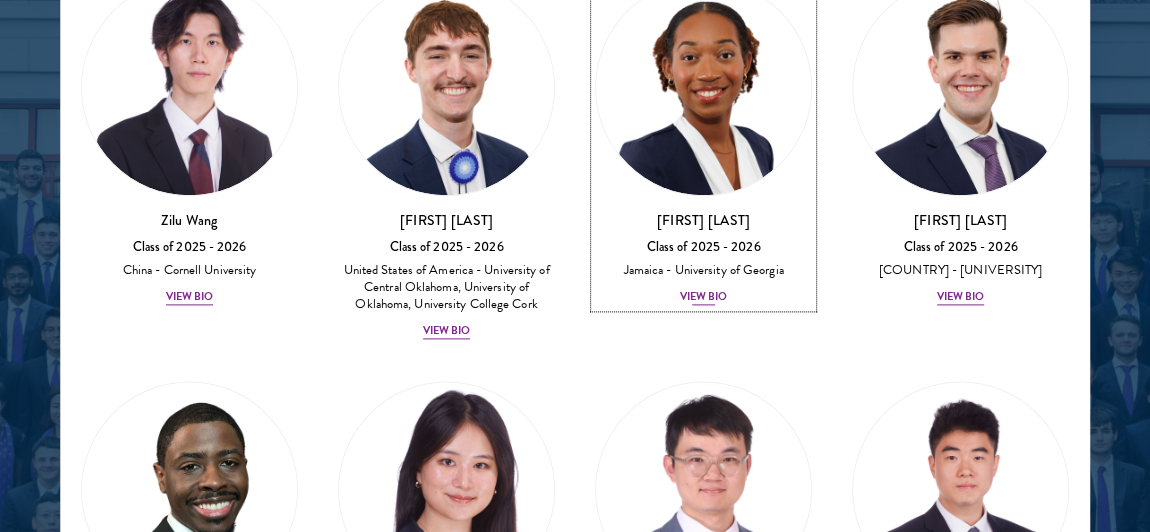 click on "View Bio" at bounding box center [704, 298] 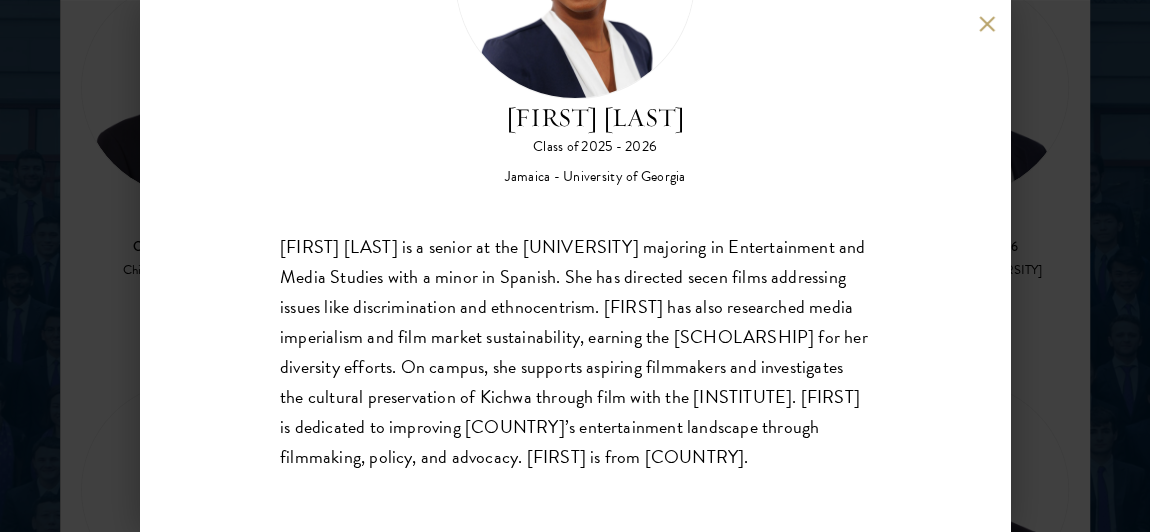 scroll, scrollTop: 231, scrollLeft: 0, axis: vertical 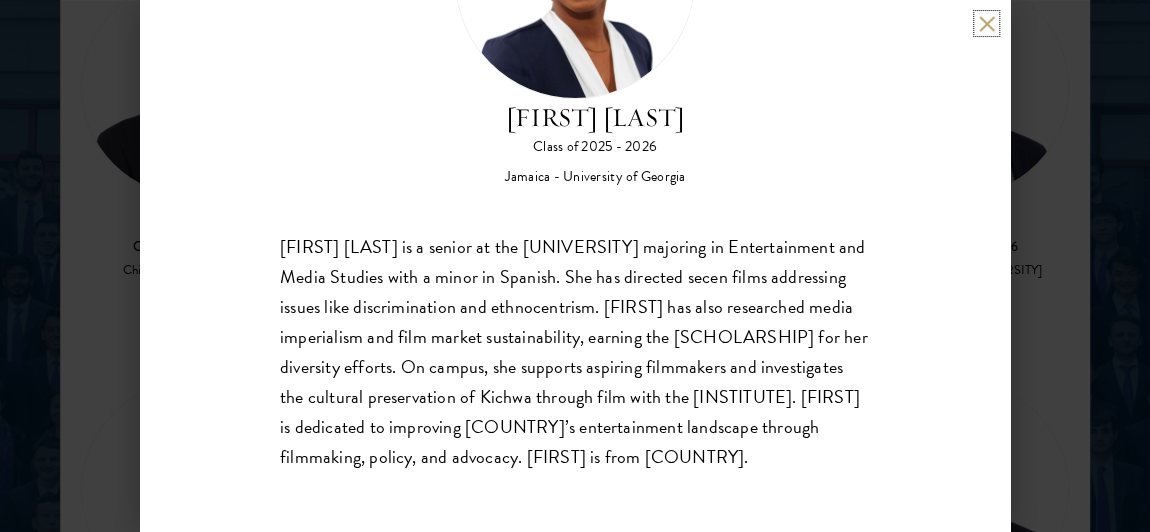 click at bounding box center (986, 23) 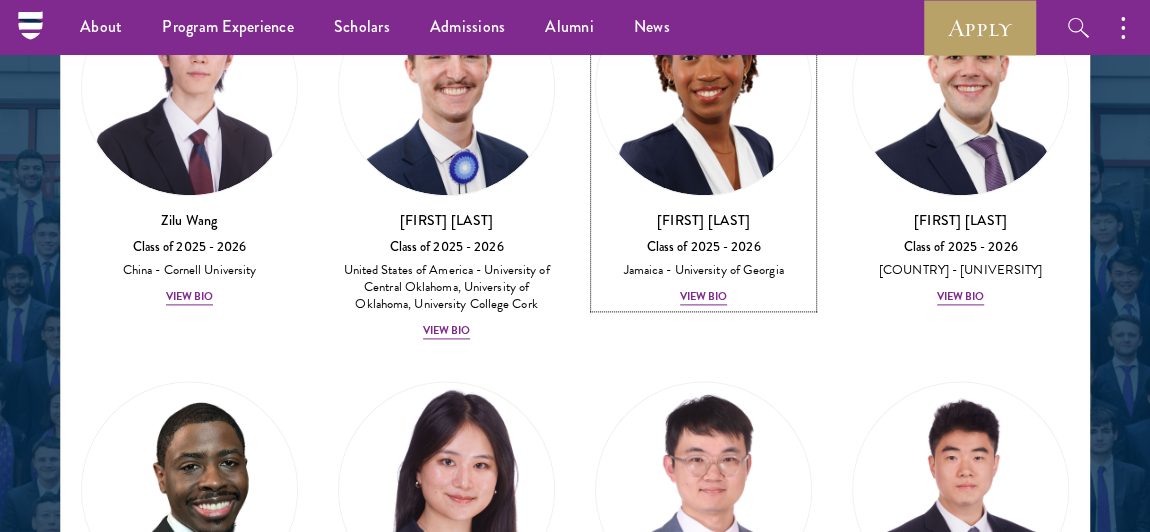 scroll, scrollTop: 2599, scrollLeft: 0, axis: vertical 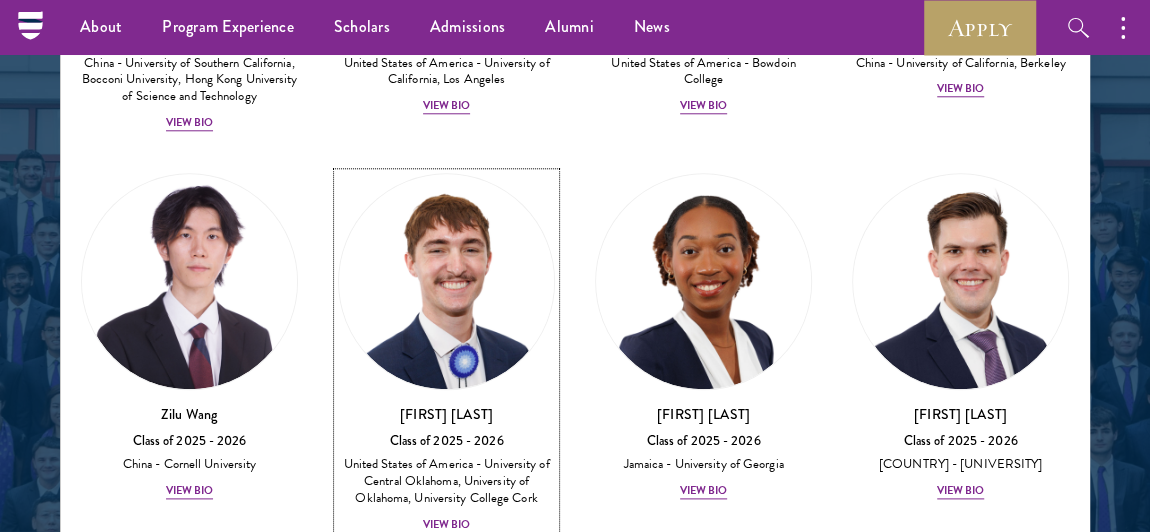 click on "View Bio" at bounding box center (447, 526) 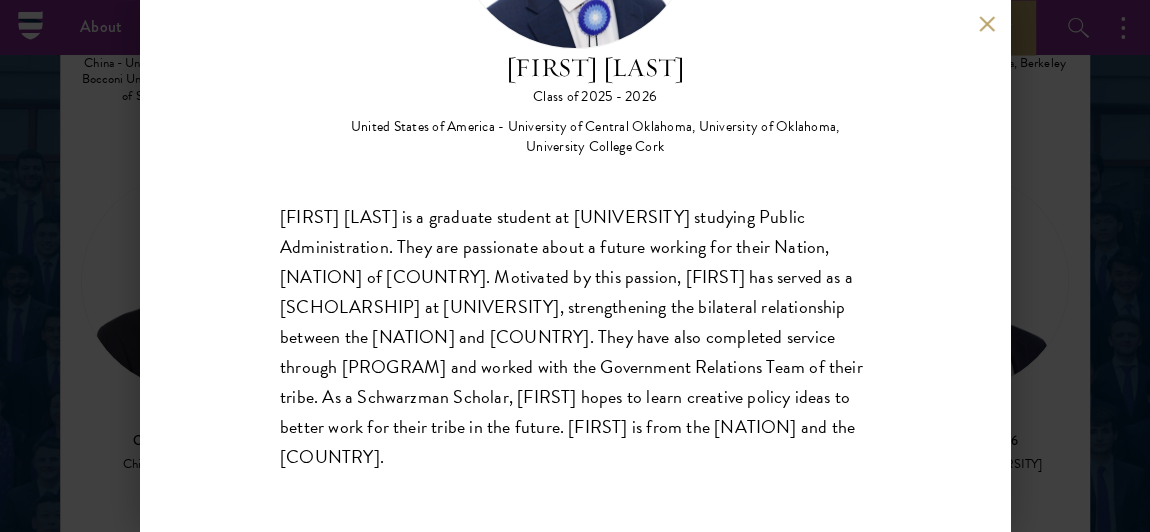 scroll, scrollTop: 250, scrollLeft: 0, axis: vertical 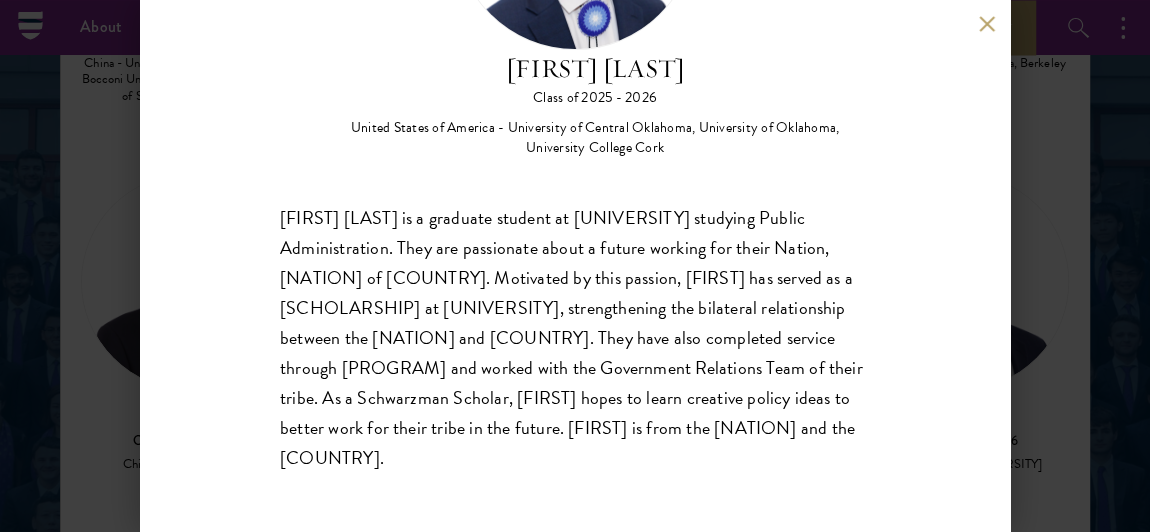 click at bounding box center [986, 23] 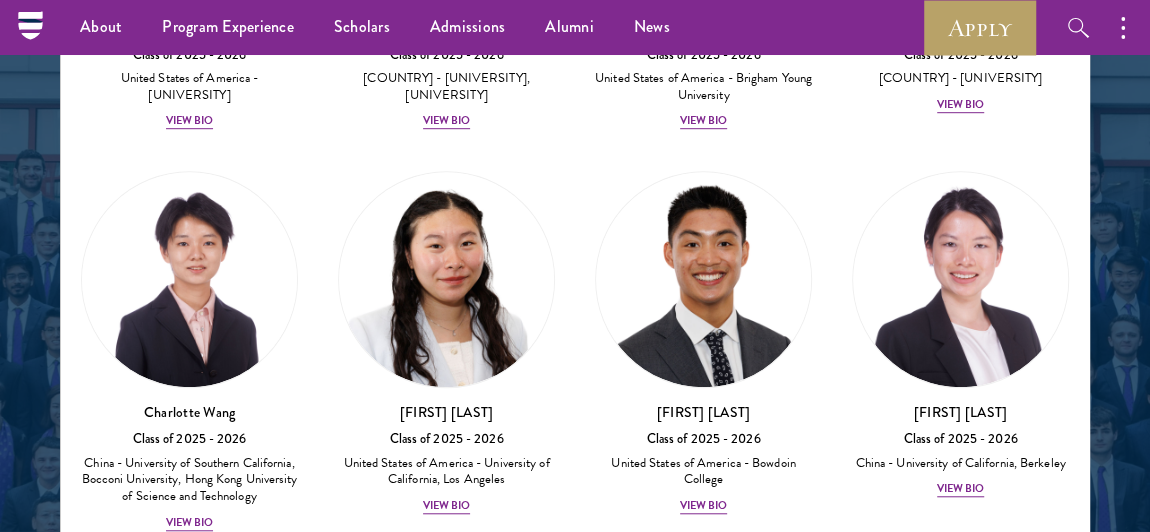 scroll, scrollTop: 11961, scrollLeft: 0, axis: vertical 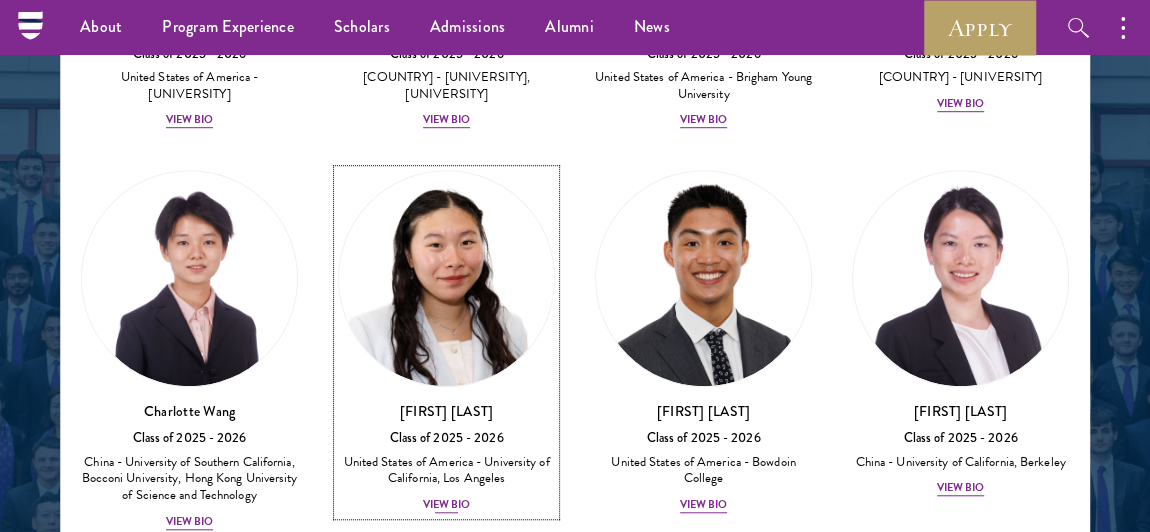 click at bounding box center (446, 278) 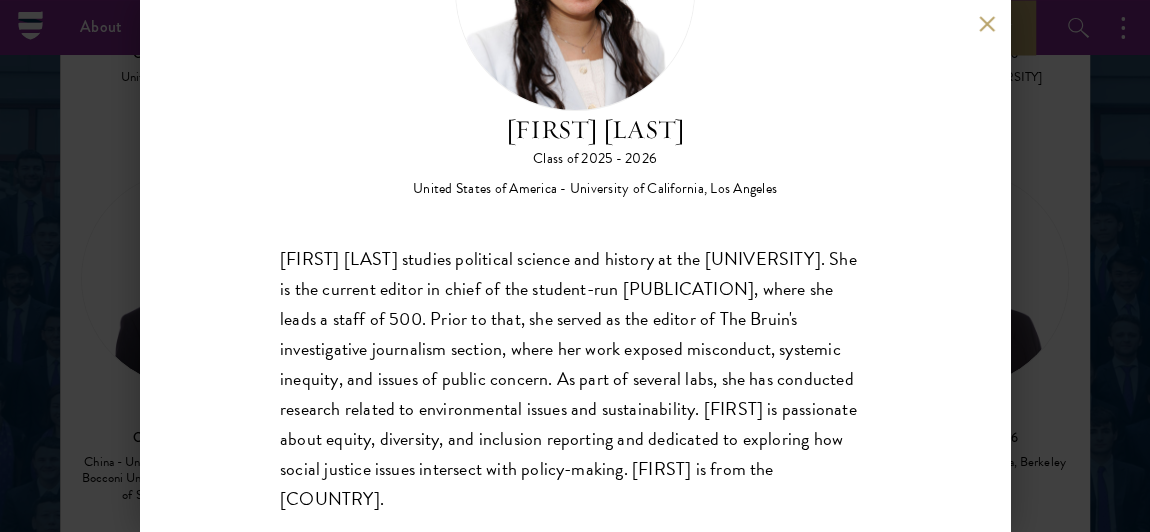 scroll, scrollTop: 199, scrollLeft: 0, axis: vertical 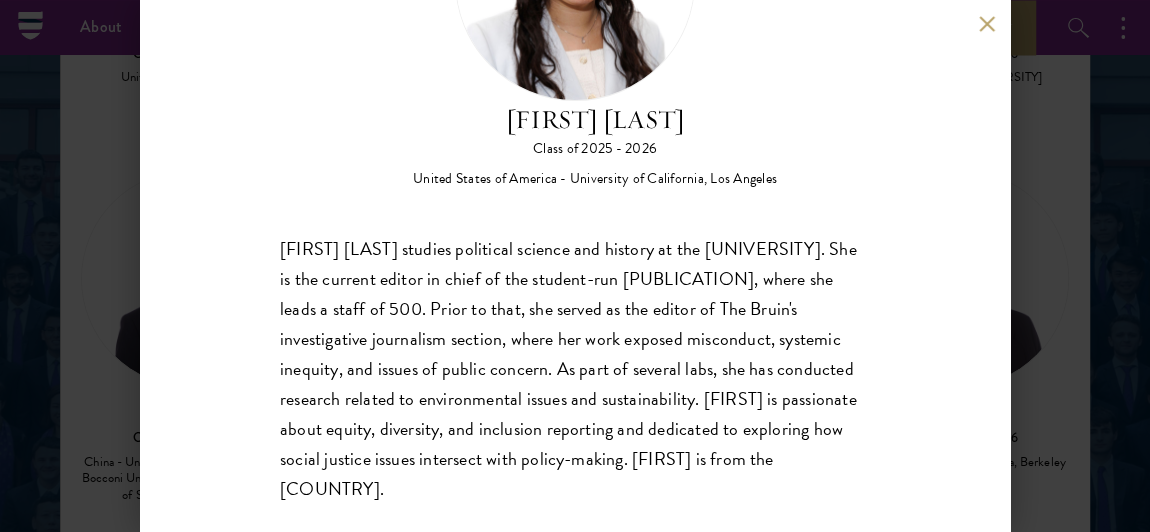 click on "[FIRST] [LAST]
Class of [YEAR] - [YEAR]
[COUNTRY] - [UNIVERSITY]
[FIRST] [LAST] studies political science and history at the [UNIVERSITY]. She is the current editor in chief of the student-run Daily Bruin, where she leads a staff of 500. Prior to that, she served as the editor of The Bruin's investigative journalism section, where her work exposed misconduct, systemic inequity, and issues of public concern. As part of several labs, she has conducted research related to environmental issues and sustainability. [FIRST] is passionate about equity, diversity, and inclusion reporting and dedicated to exploring how social justice issues intersect with policy-making. [FIRST] is from the [COUNTRY]." at bounding box center (575, 266) 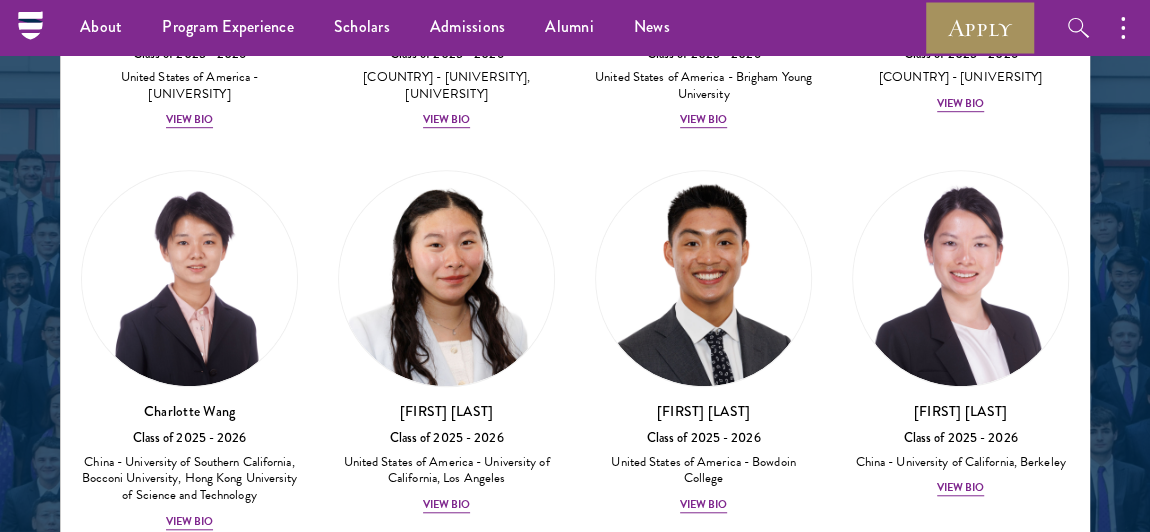 scroll, scrollTop: 2646, scrollLeft: 0, axis: vertical 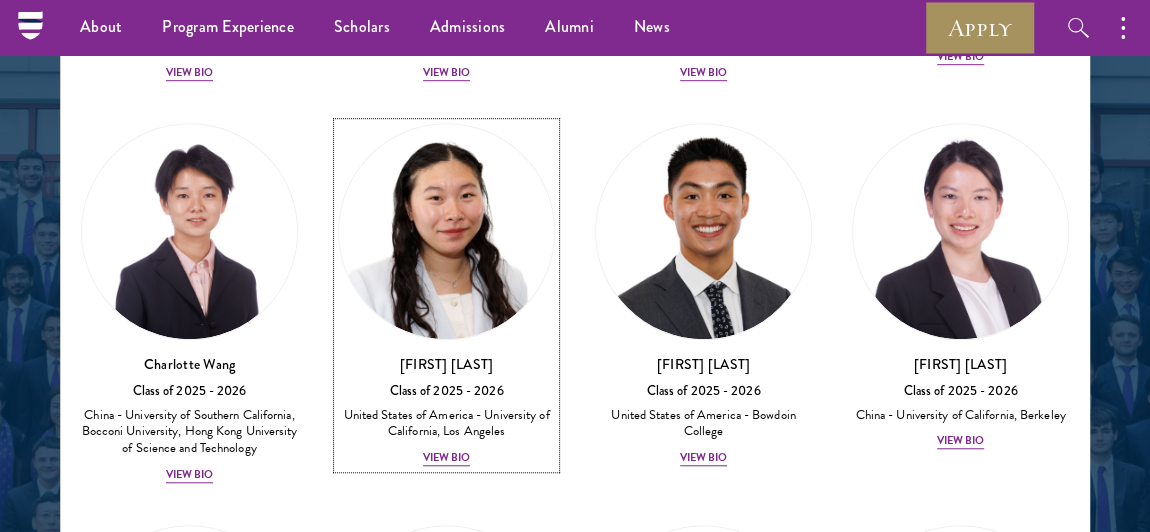 click on "Apply" at bounding box center [980, 27] 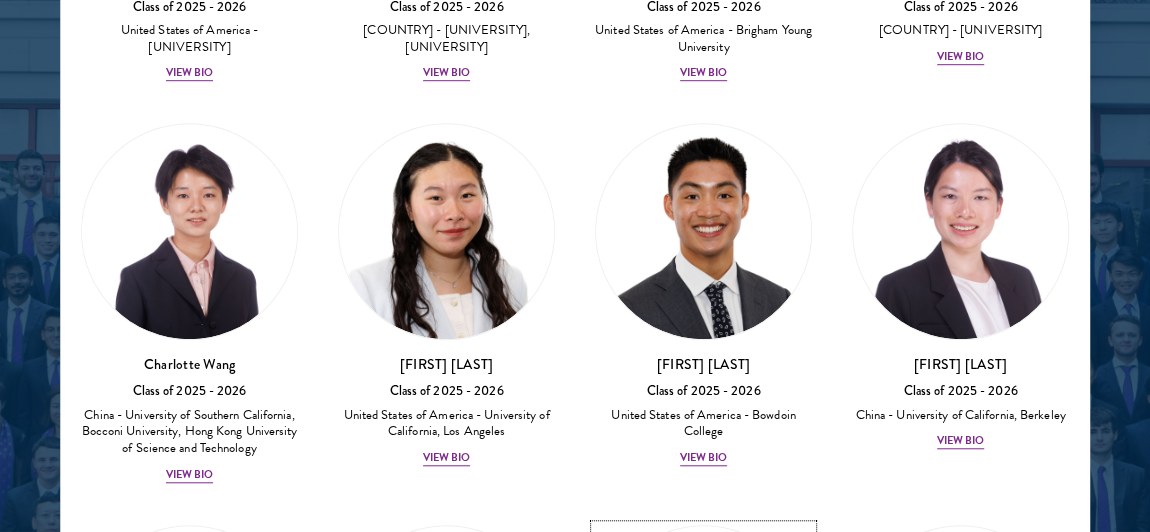 scroll, scrollTop: 12287, scrollLeft: 0, axis: vertical 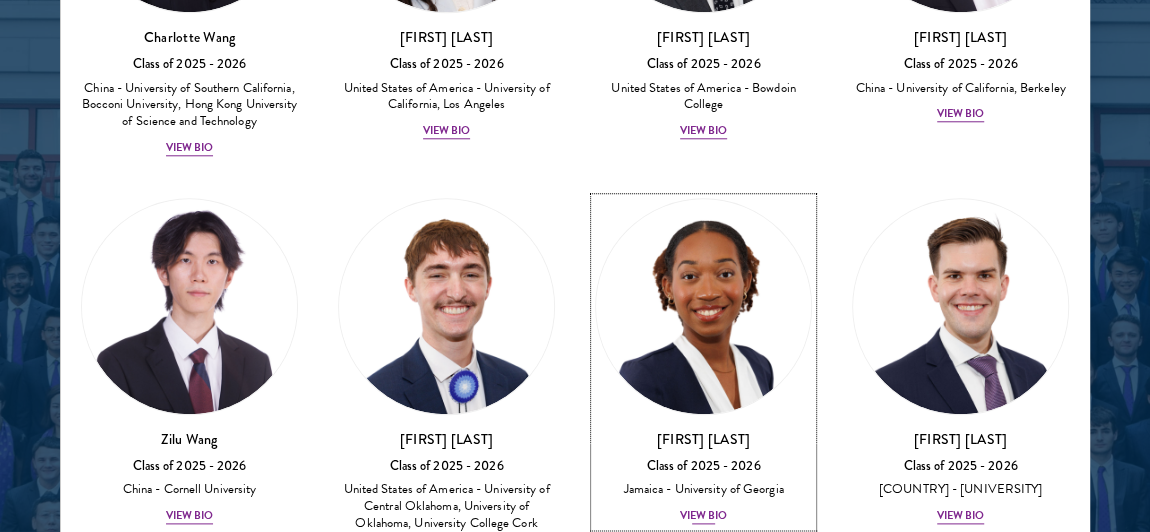 click at bounding box center (703, 307) 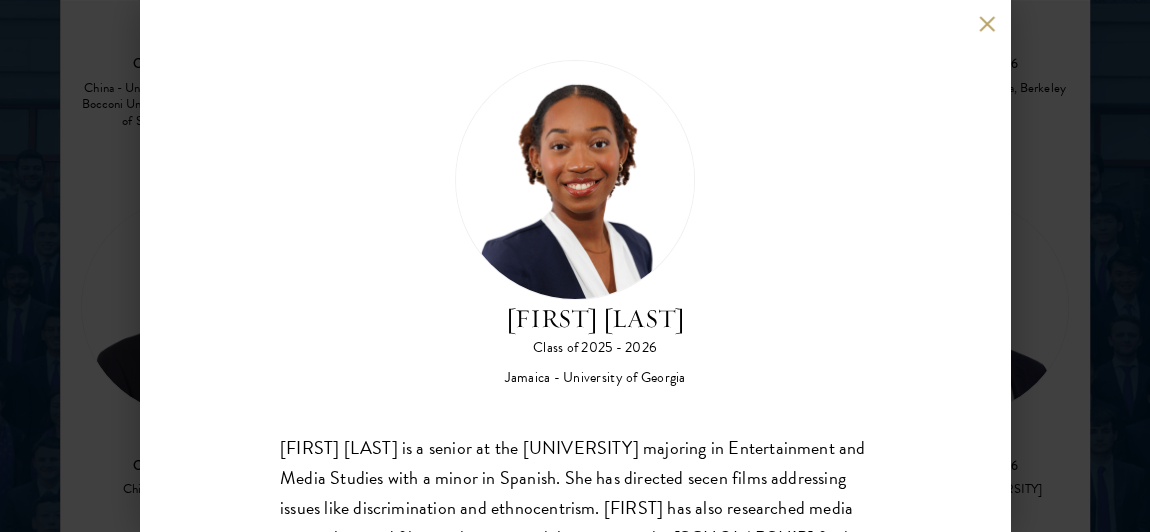 scroll, scrollTop: 231, scrollLeft: 0, axis: vertical 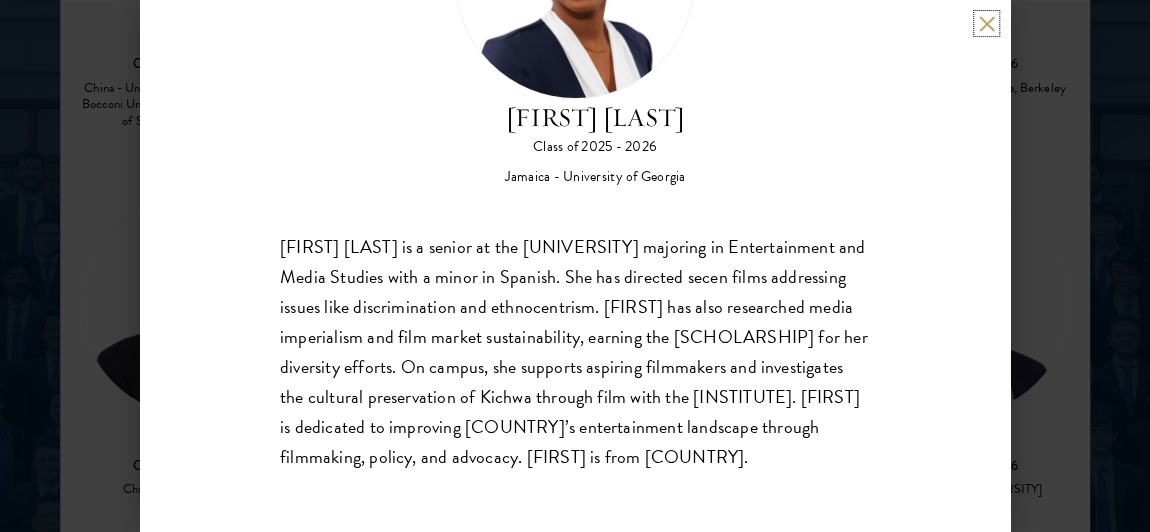click at bounding box center [986, 23] 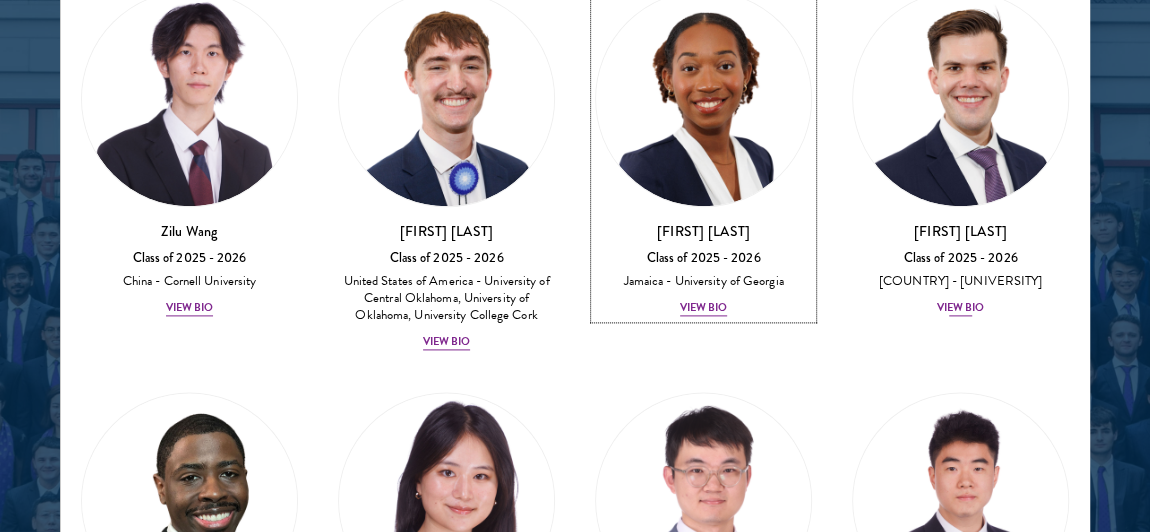 scroll, scrollTop: 12498, scrollLeft: 0, axis: vertical 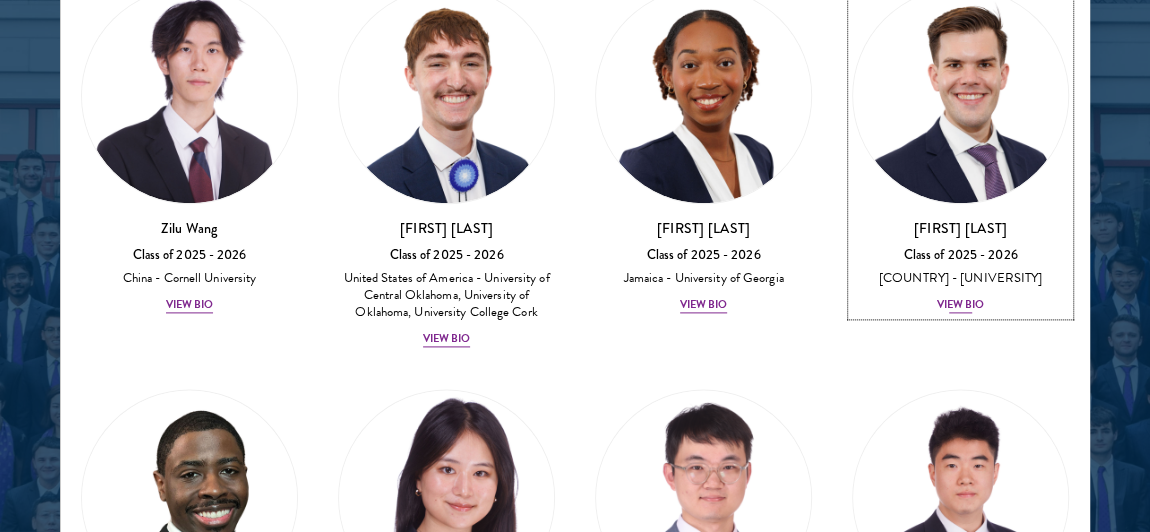 click at bounding box center [960, 96] 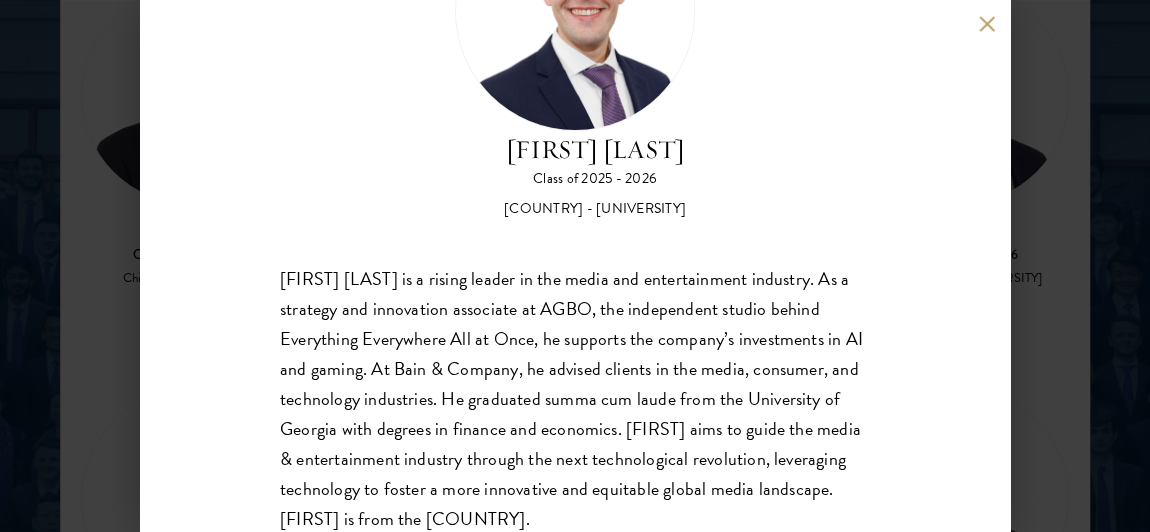 scroll, scrollTop: 181, scrollLeft: 0, axis: vertical 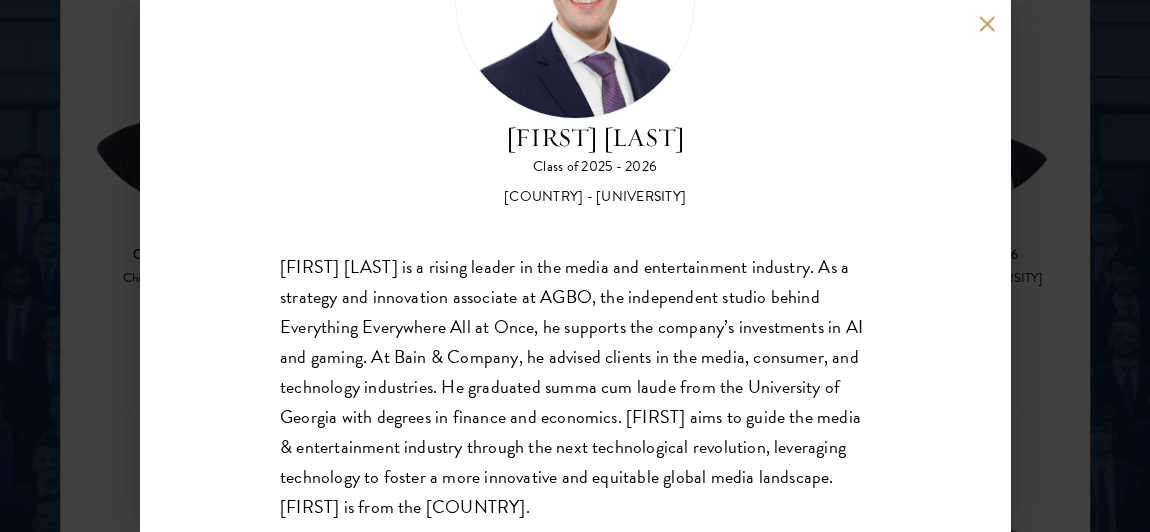 click on "[FIRST] [LAST]
Class of 2025 - 2026
[COUNTRY] - [UNIVERSITY]
[FIRST] [LAST] is a rising leader in the media and entertainment industry. As a strategy and innovation associate at AGBO, the independent studio behind Everything Everywhere All at Once, he supports the company’s investments in AI and gaming. At Bain & Company, he advised clients in the media, consumer, and technology industries. He graduated summa cum laude from the [UNIVERSITY] with degrees in finance and economics. [FIRST] aims to guide the media & entertainment industry through the next technological revolution, leveraging technology to foster a more innovative and equitable global media landscape. [FIRST] is from the [COUNTRY]." at bounding box center (575, 266) 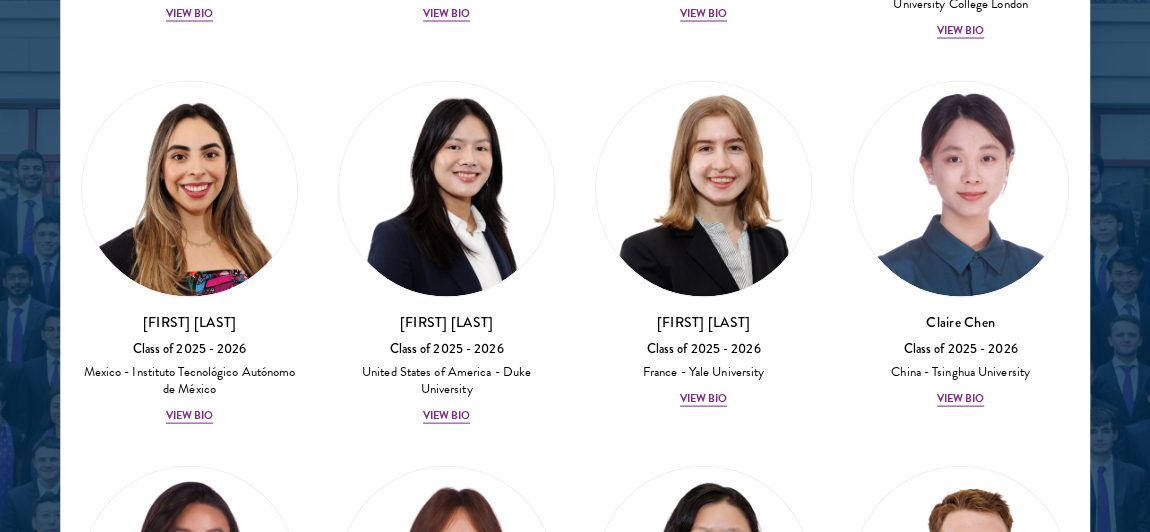 scroll, scrollTop: 12287, scrollLeft: 0, axis: vertical 